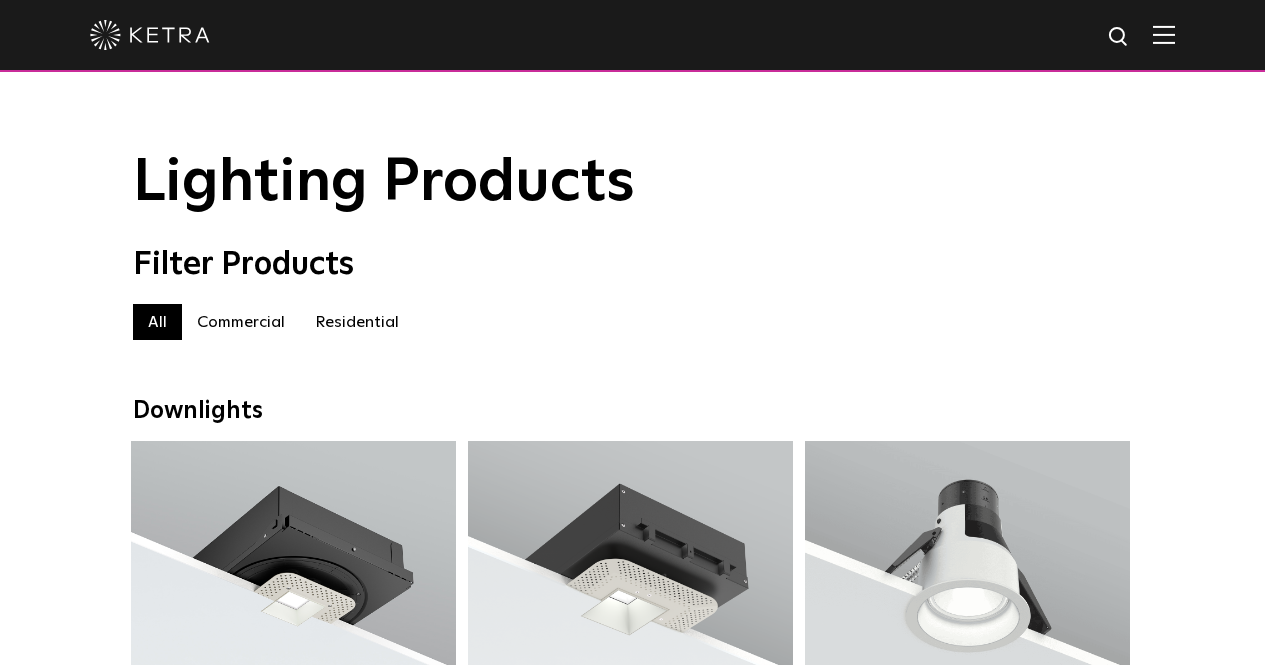 scroll, scrollTop: 449, scrollLeft: 0, axis: vertical 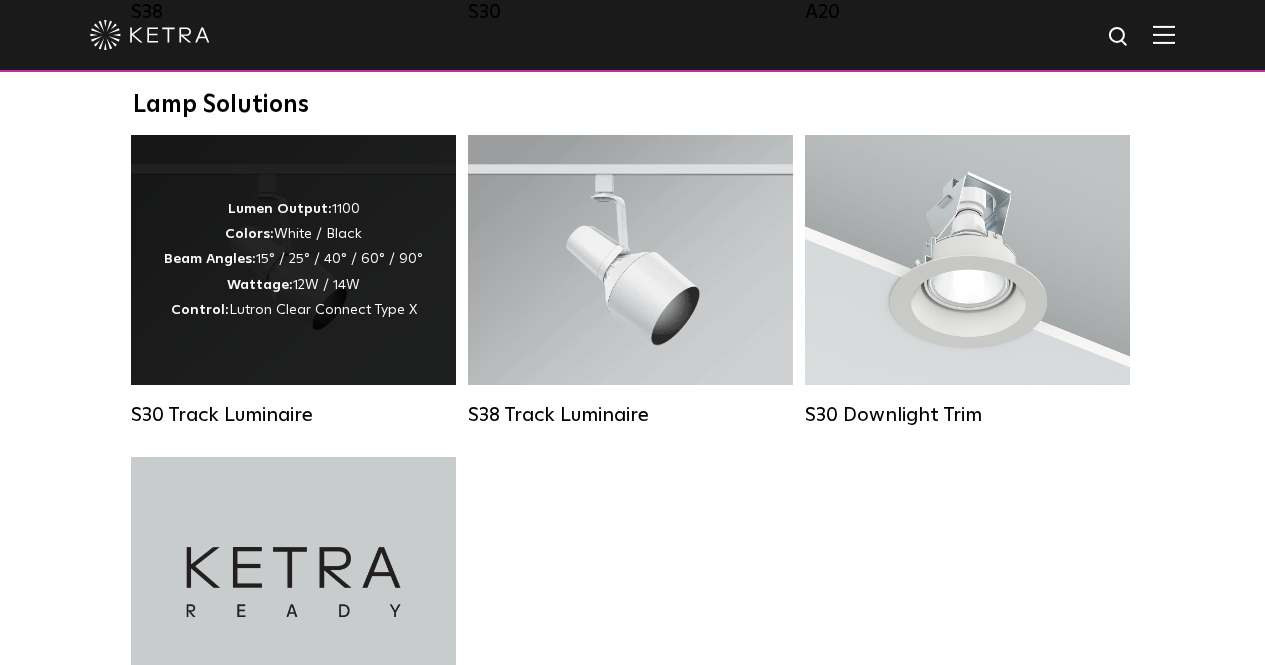 click on "Lumen Output:   1100 Colors:  White / Black Beam Angles:  15° / 25° / 40° / 60° / 90° Wattage:  12W / 14W Control:  Lutron Clear Connect Type X" at bounding box center (293, 260) 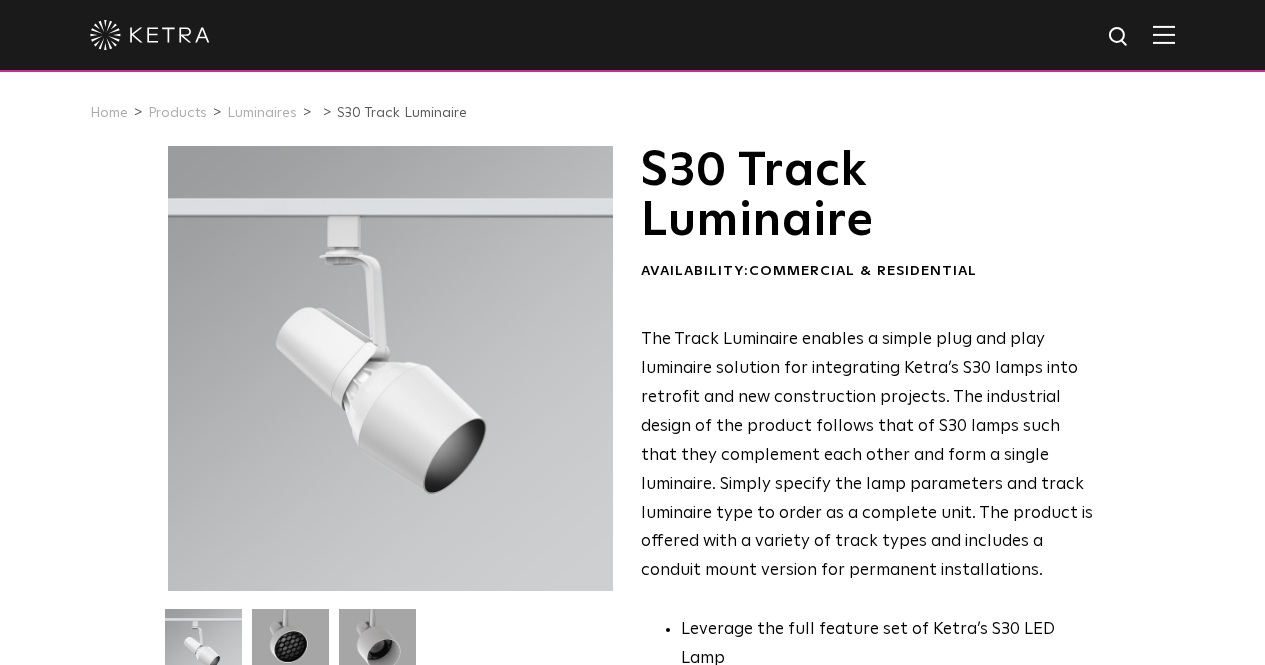 scroll, scrollTop: 0, scrollLeft: 0, axis: both 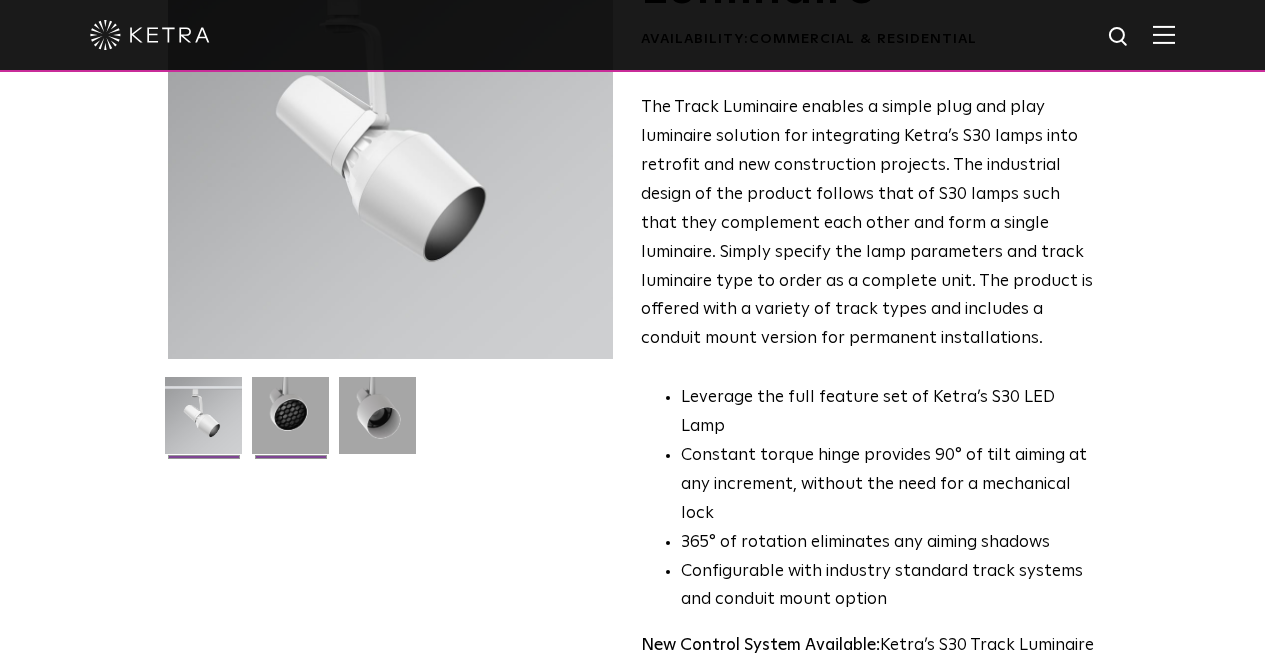 click at bounding box center [290, 423] 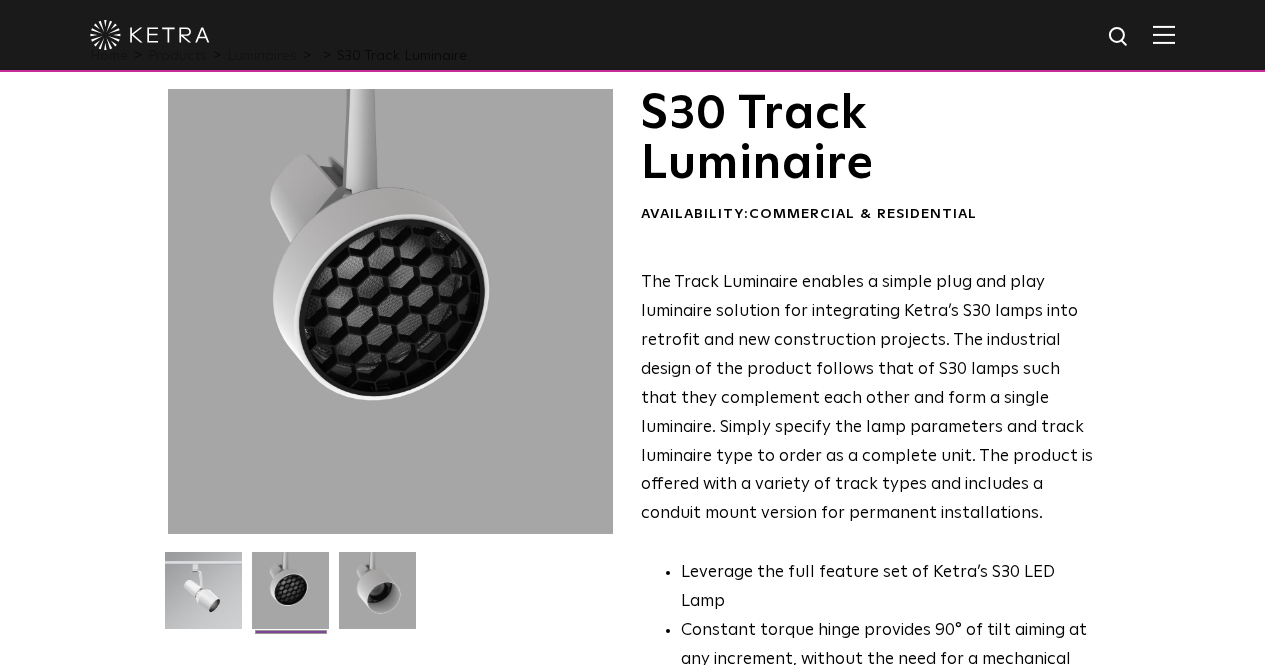 scroll, scrollTop: 47, scrollLeft: 0, axis: vertical 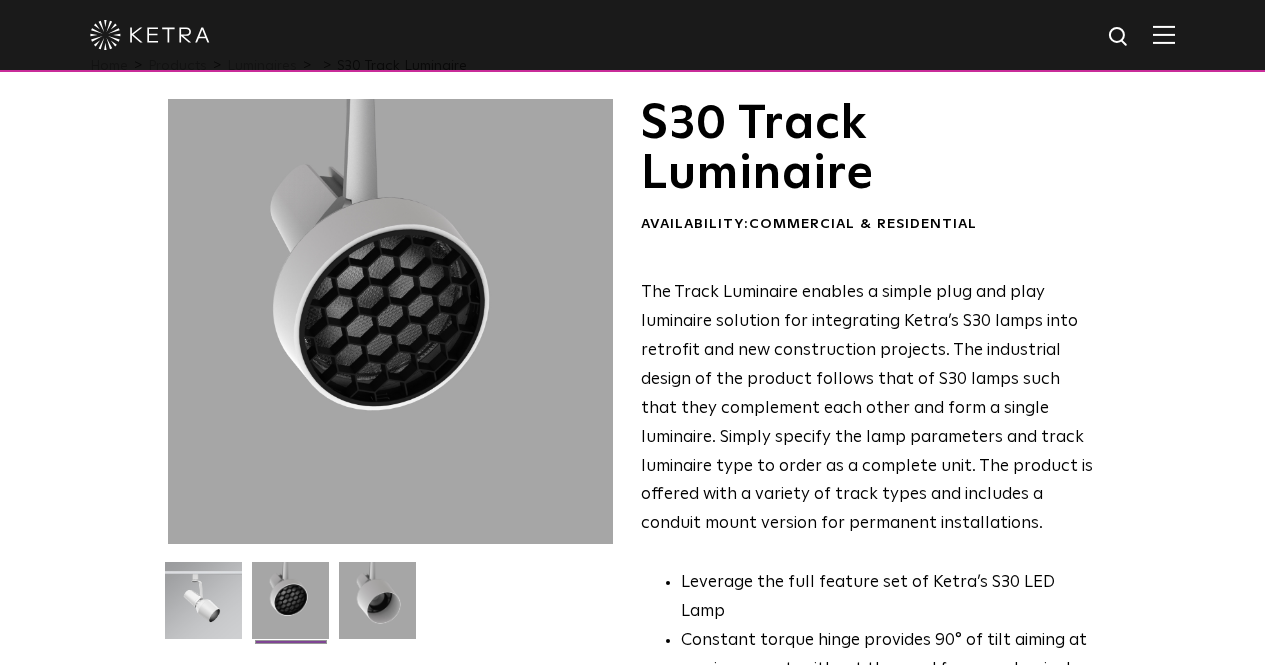 click on "Leverage the full feature set of Ketra’s S30 LED Lamp
Constant torque hinge provides 90° of tilt aiming at any increment, without the need for a mechanical lock
365° of rotation eliminates any aiming shadows
Configurable with industry standard track systems and conduit mount option" at bounding box center [868, 684] 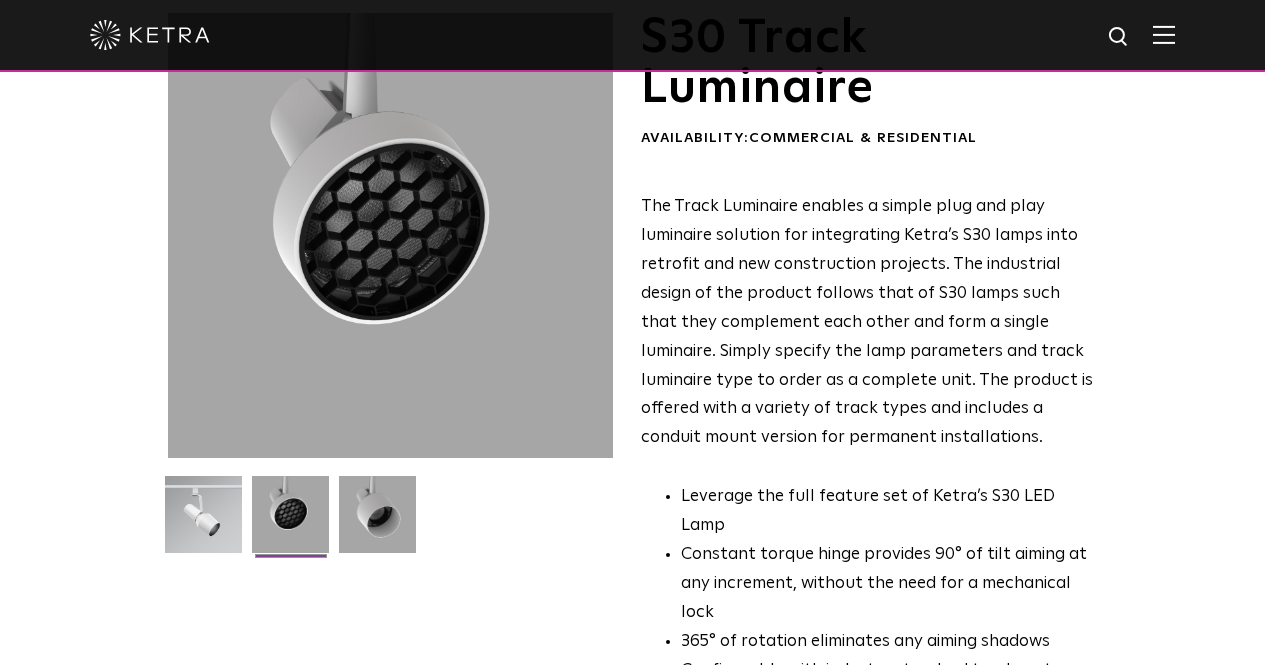 scroll, scrollTop: 148, scrollLeft: 0, axis: vertical 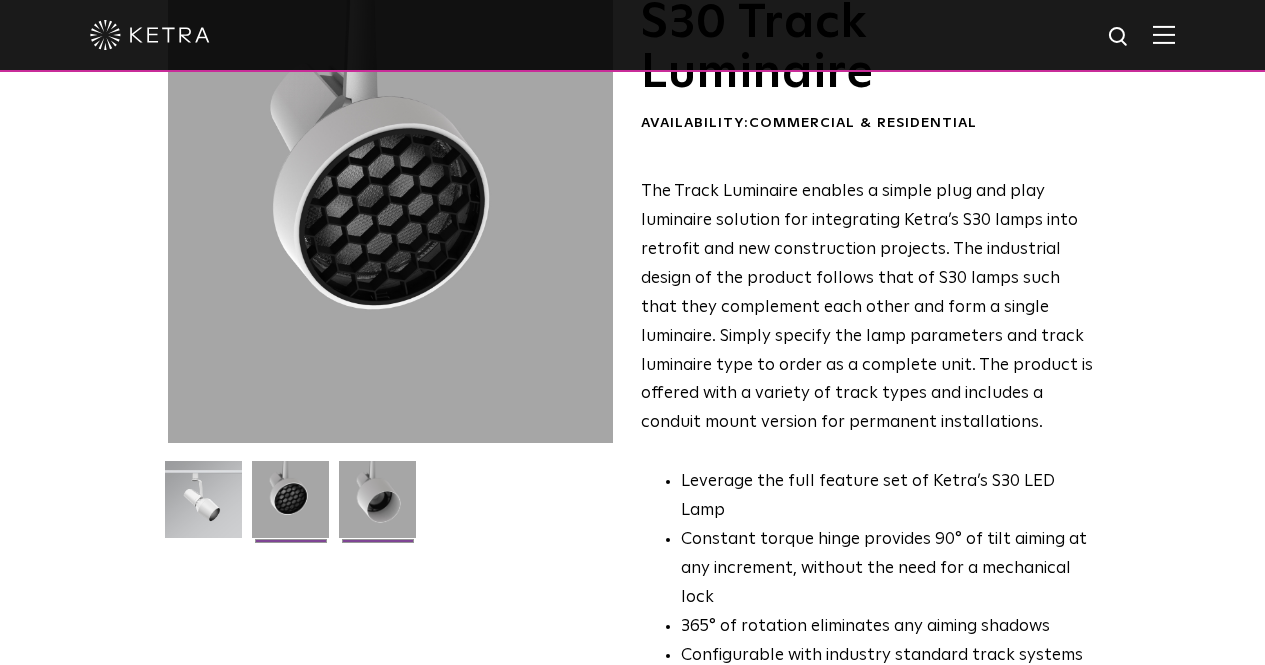click at bounding box center [377, 507] 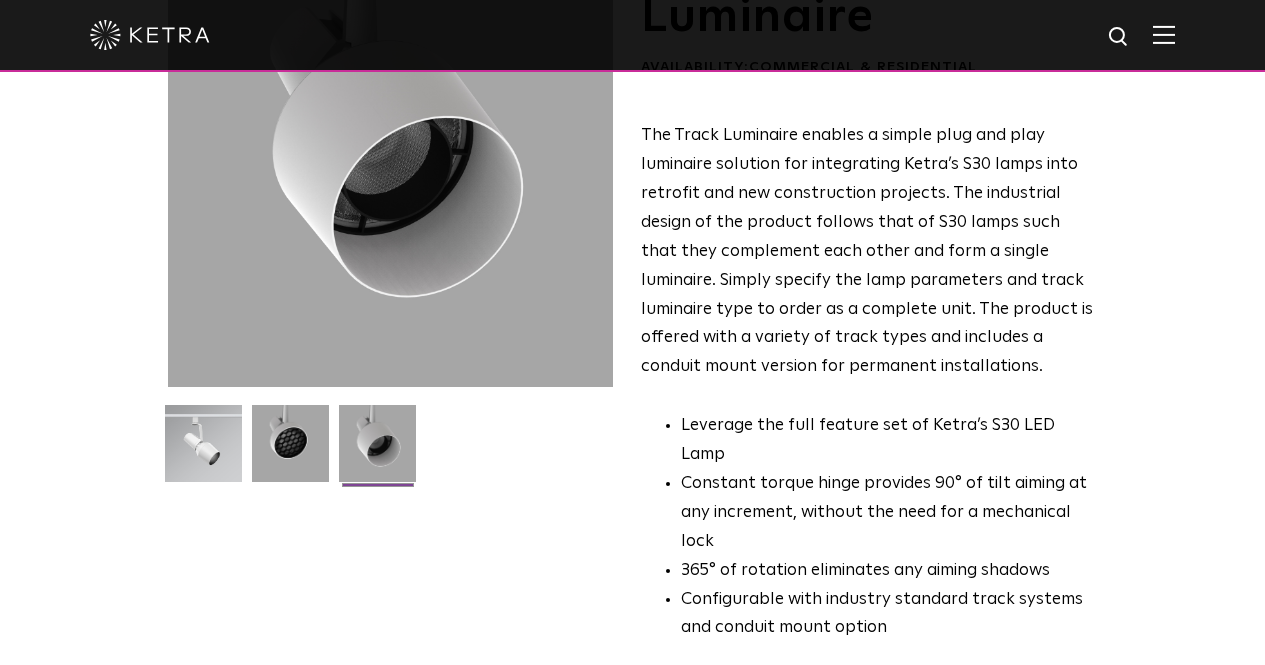 scroll, scrollTop: 205, scrollLeft: 0, axis: vertical 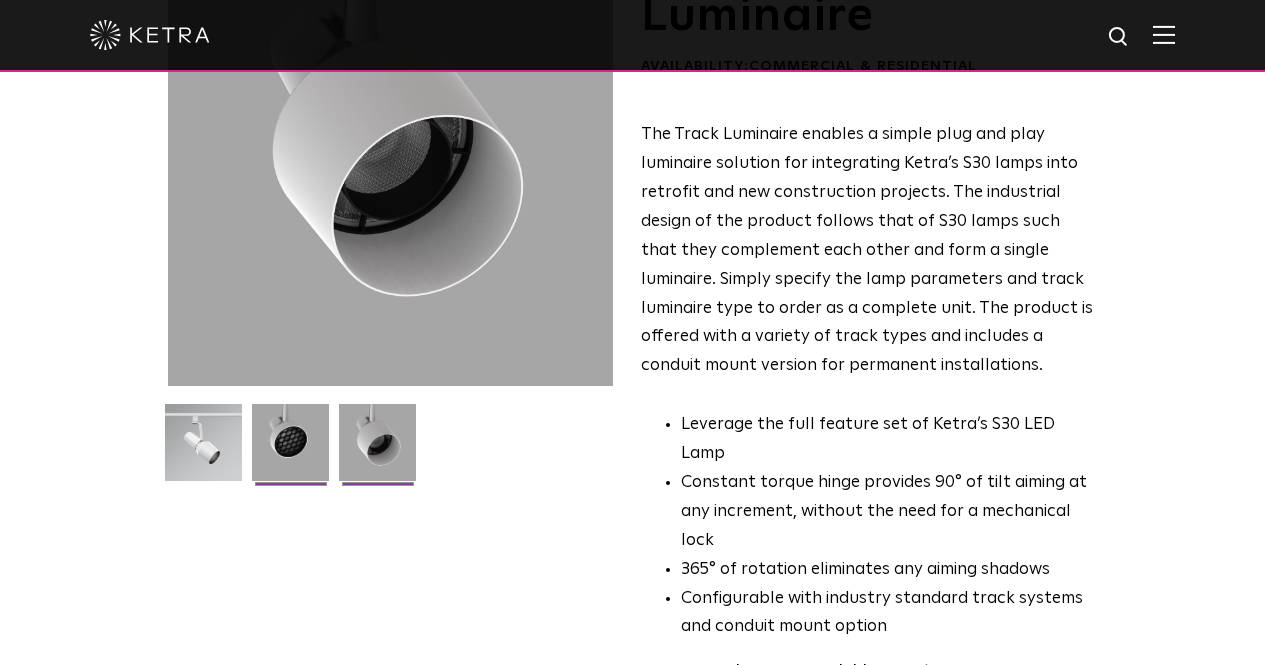 click at bounding box center (290, 450) 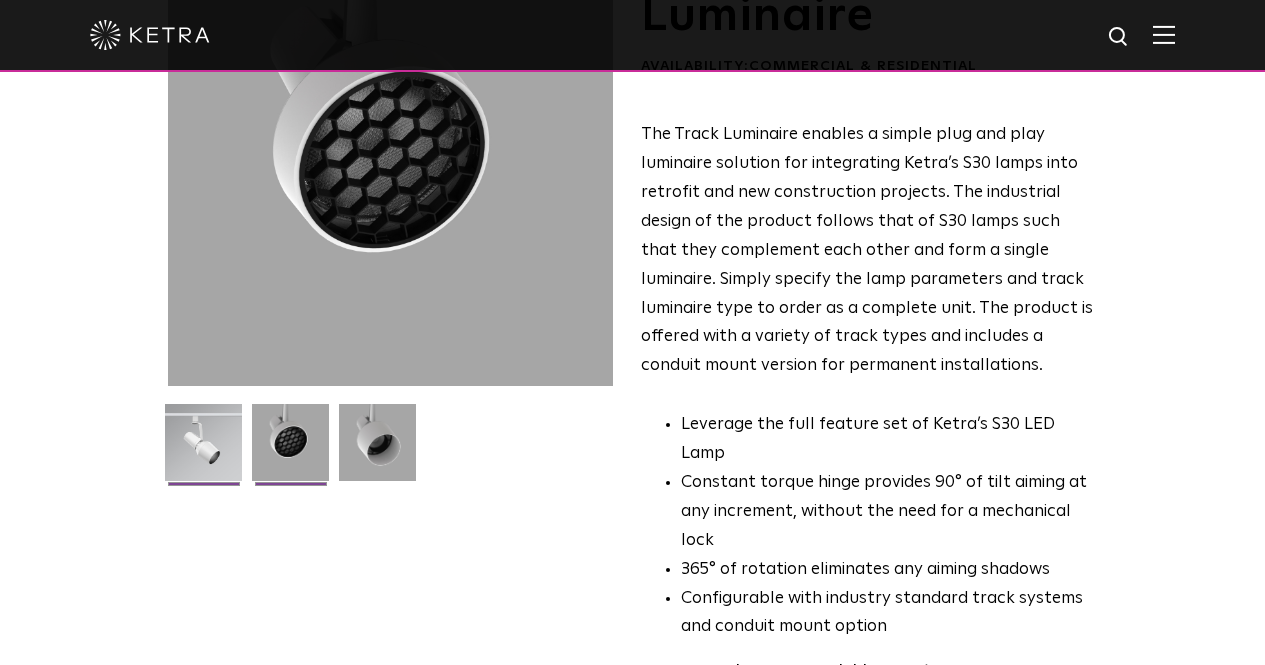 click at bounding box center [203, 450] 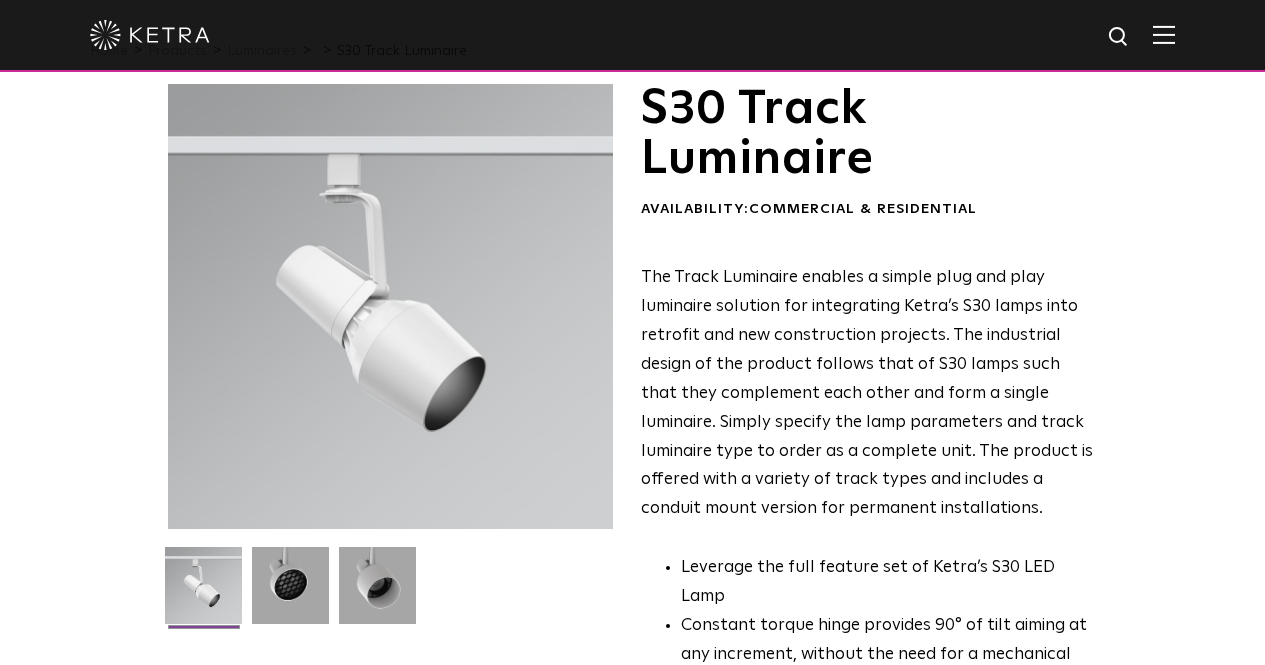 scroll, scrollTop: 65, scrollLeft: 0, axis: vertical 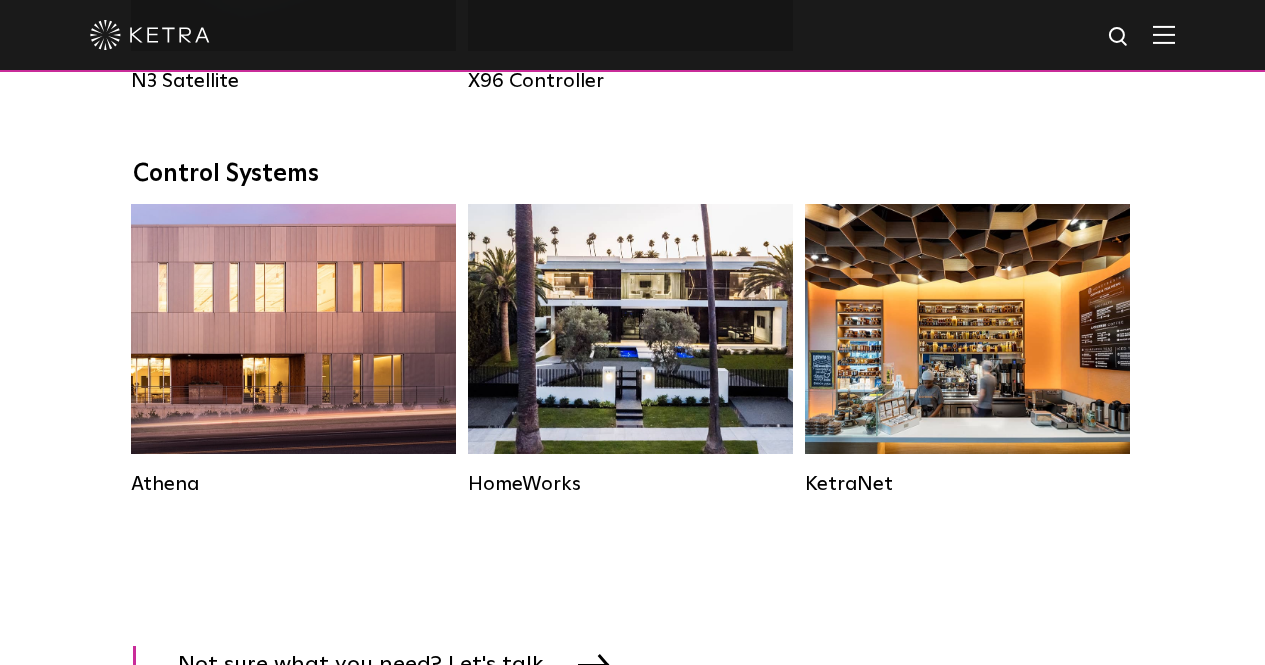 click at bounding box center (1164, 34) 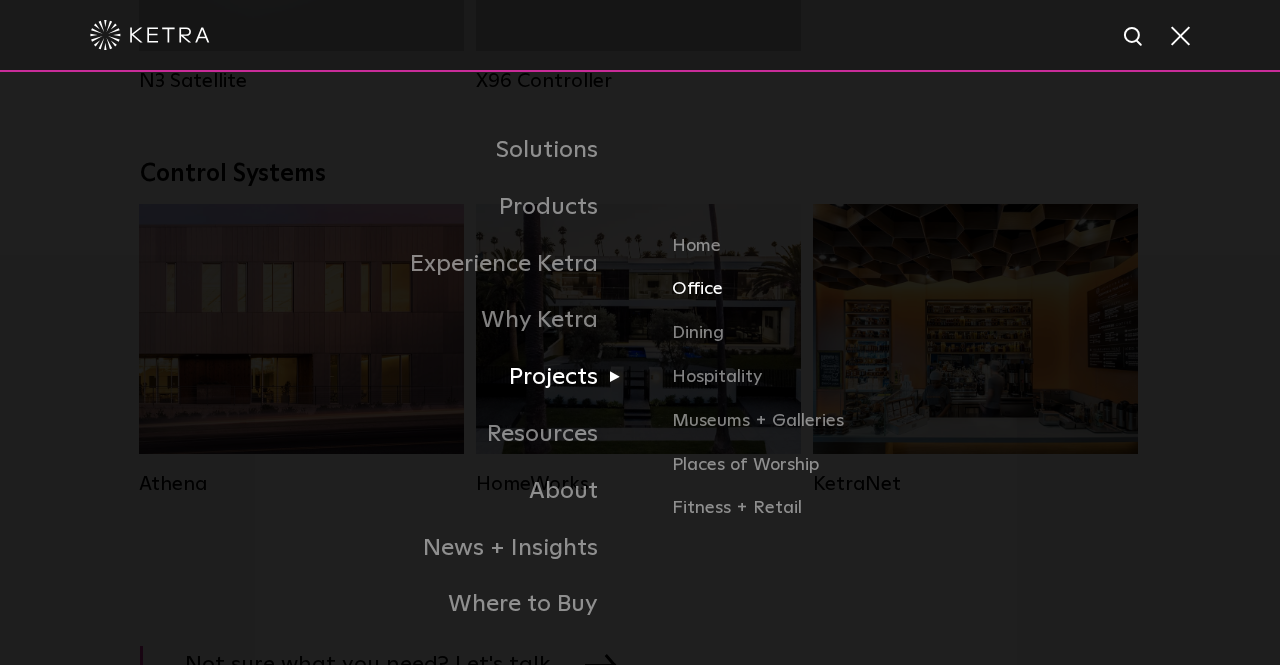 click on "Office" at bounding box center [906, 298] 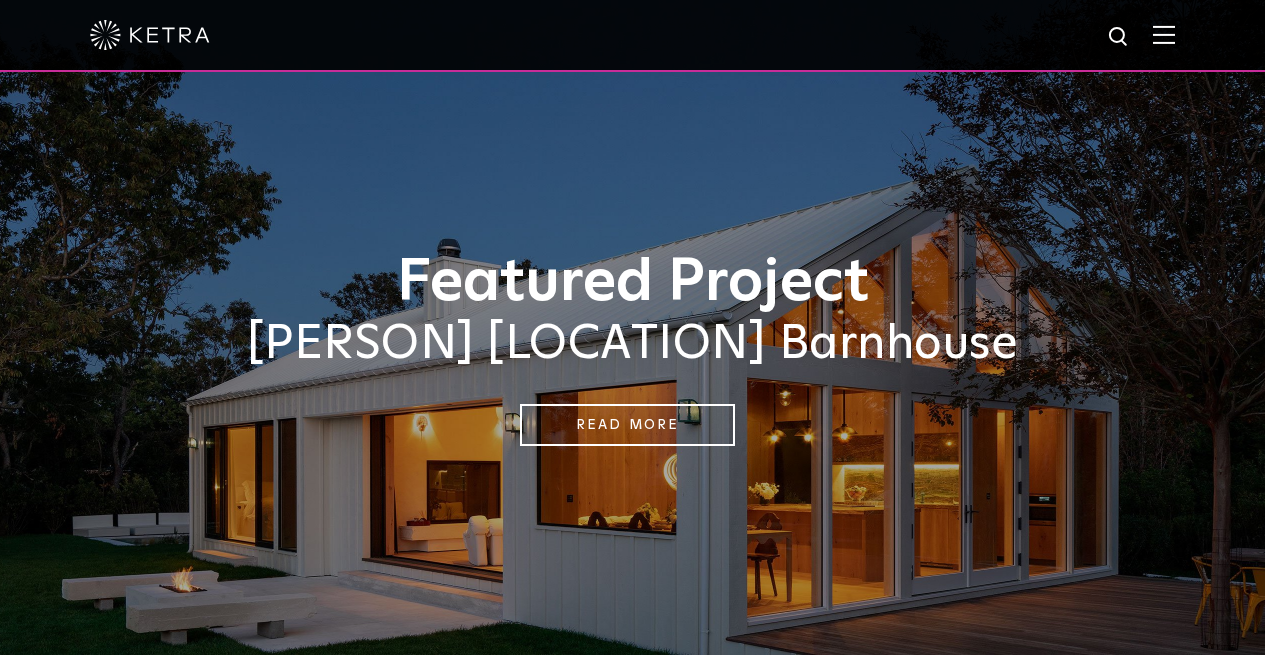 scroll, scrollTop: 0, scrollLeft: 0, axis: both 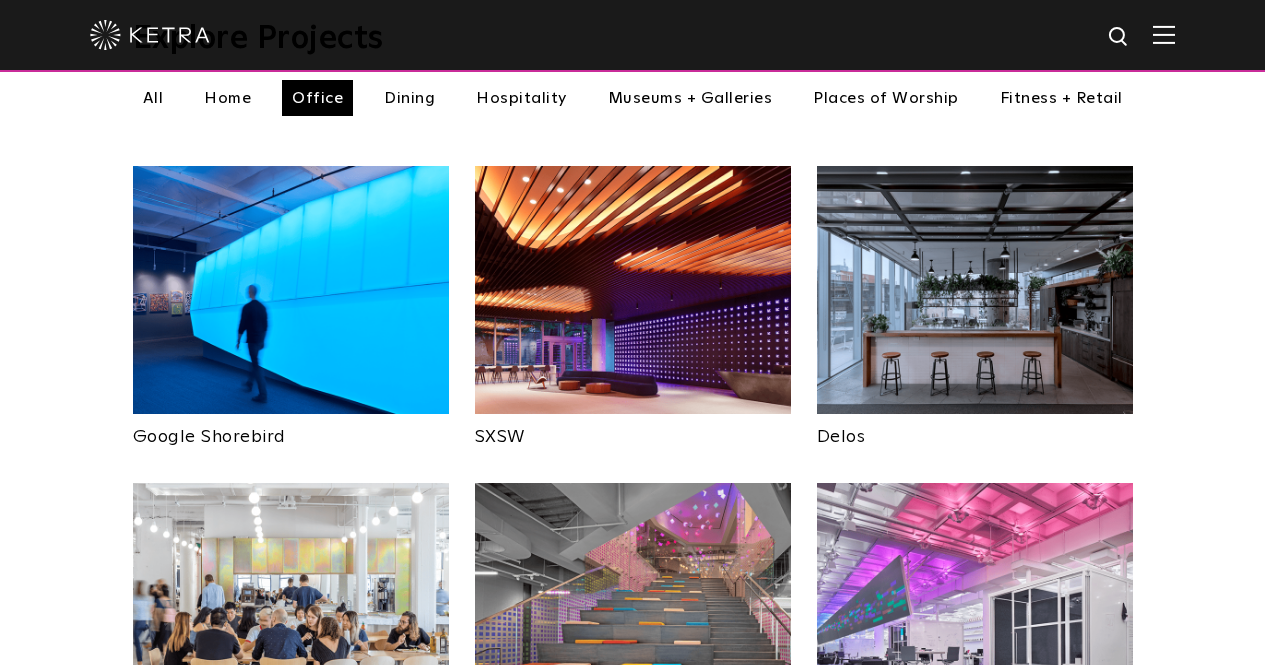click at bounding box center [975, 290] 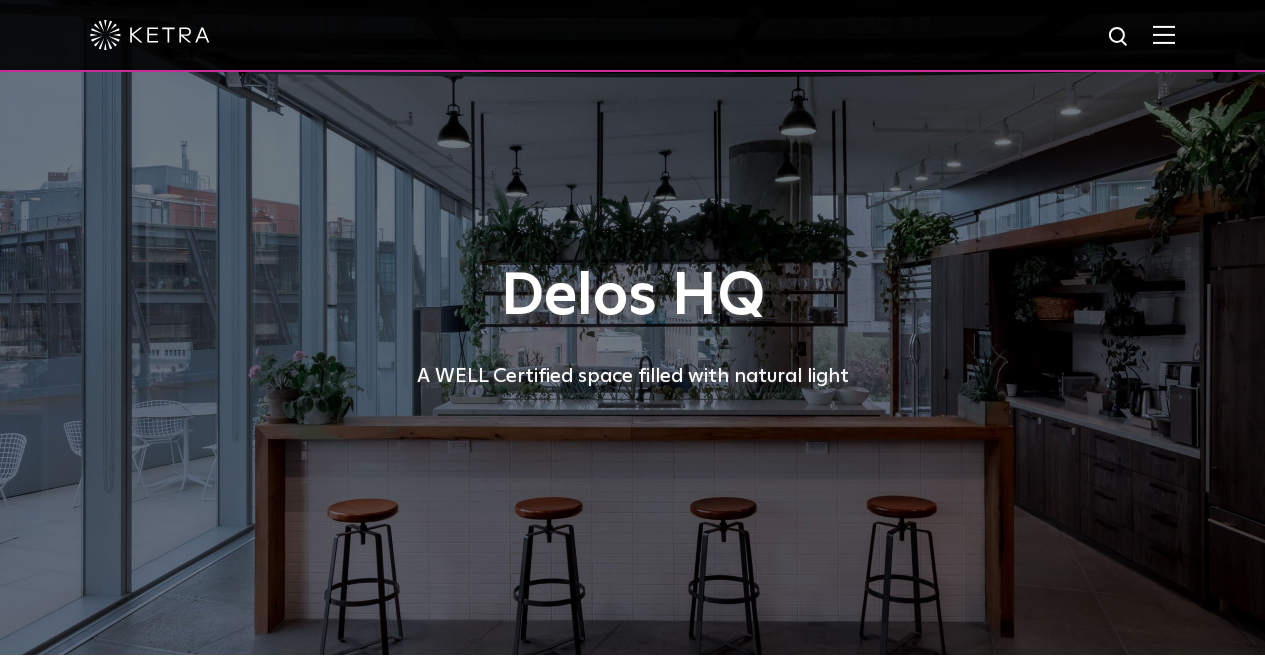 scroll, scrollTop: 0, scrollLeft: 0, axis: both 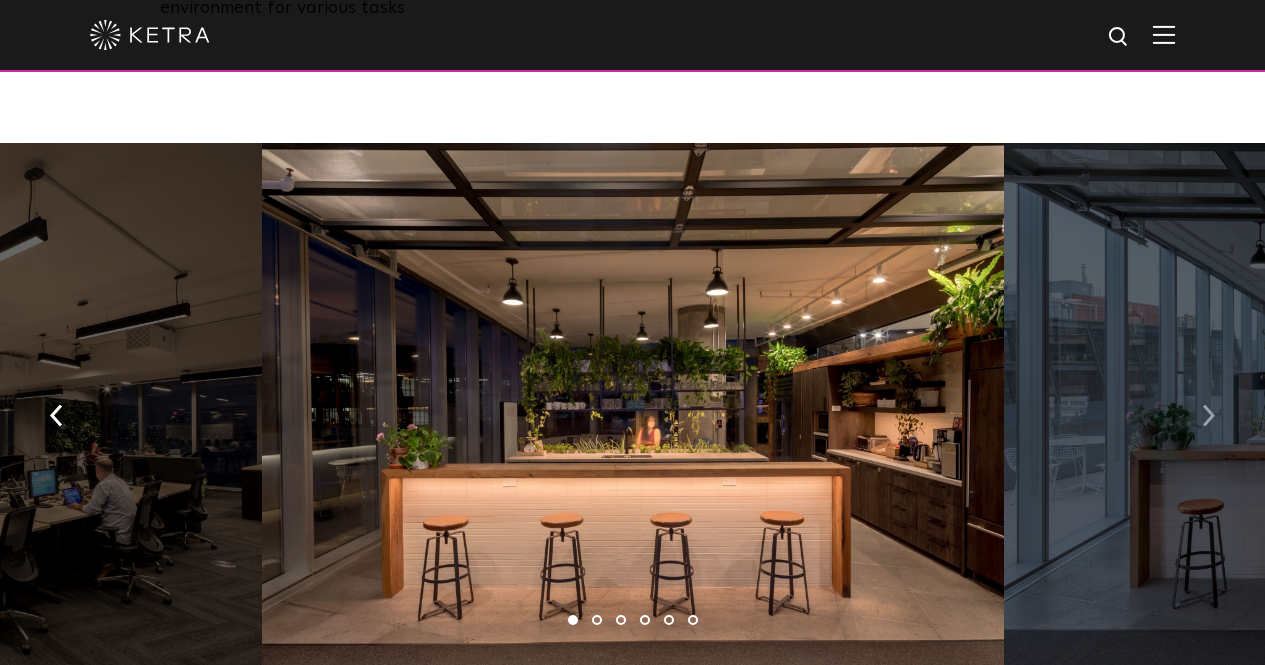 click at bounding box center [1208, 413] 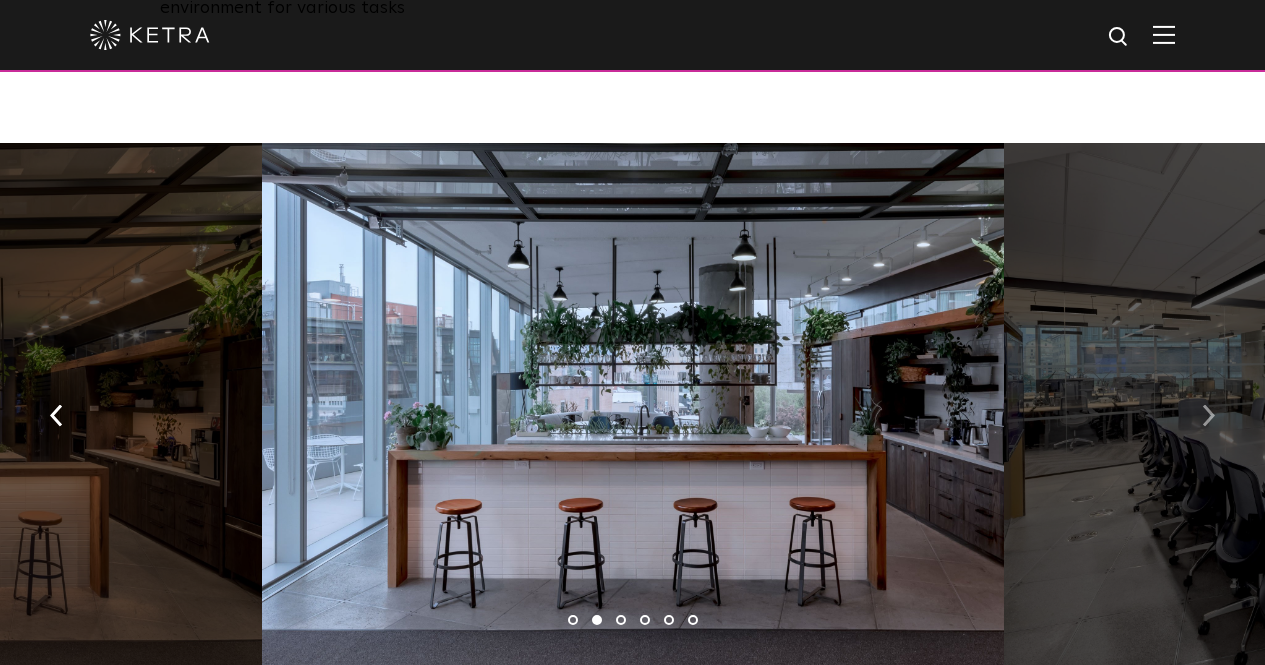 click at bounding box center (1208, 415) 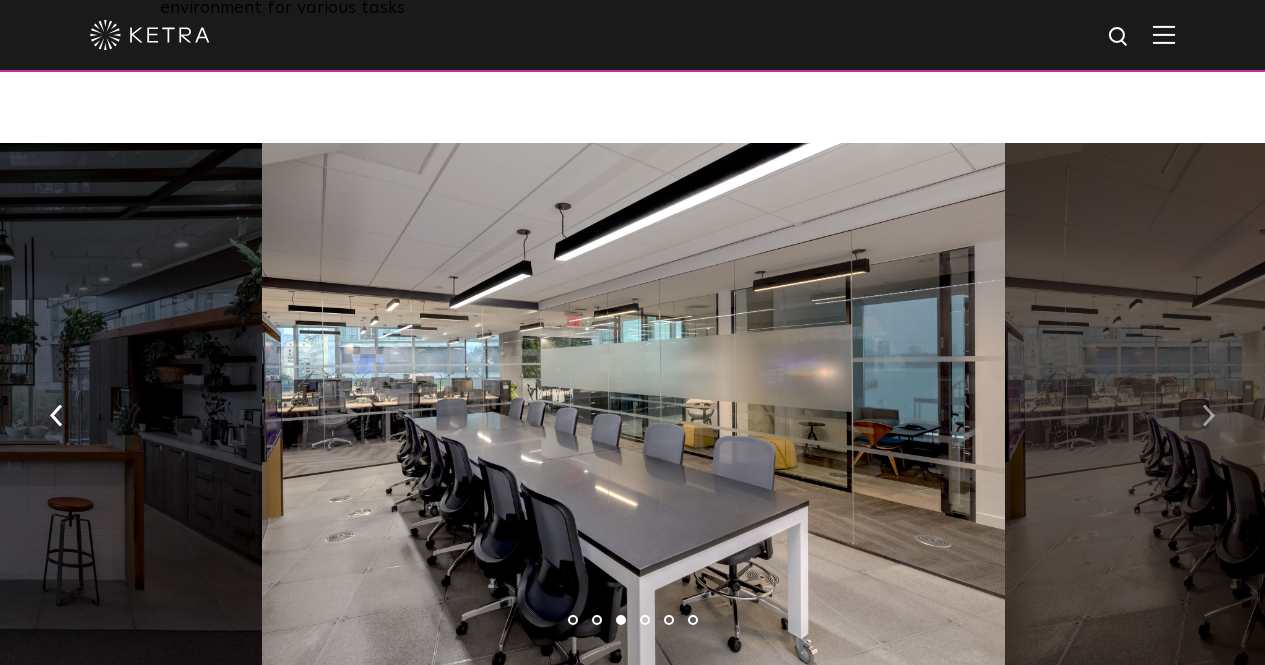 click at bounding box center (1208, 415) 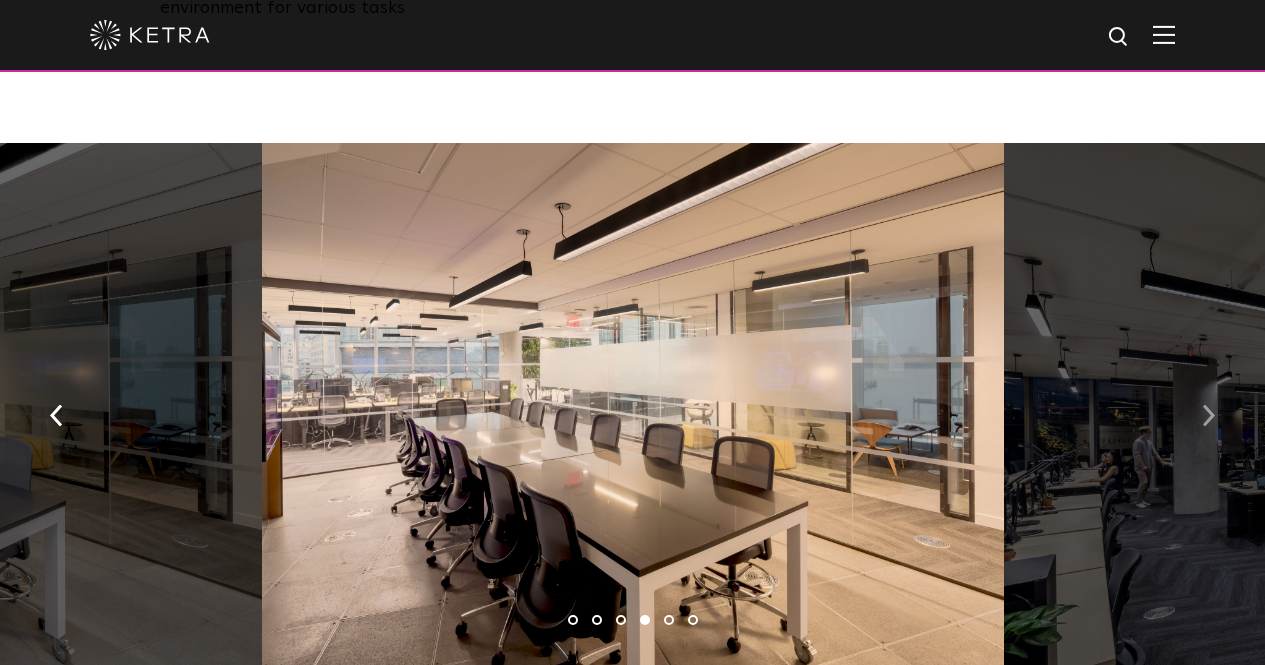 click at bounding box center (1208, 415) 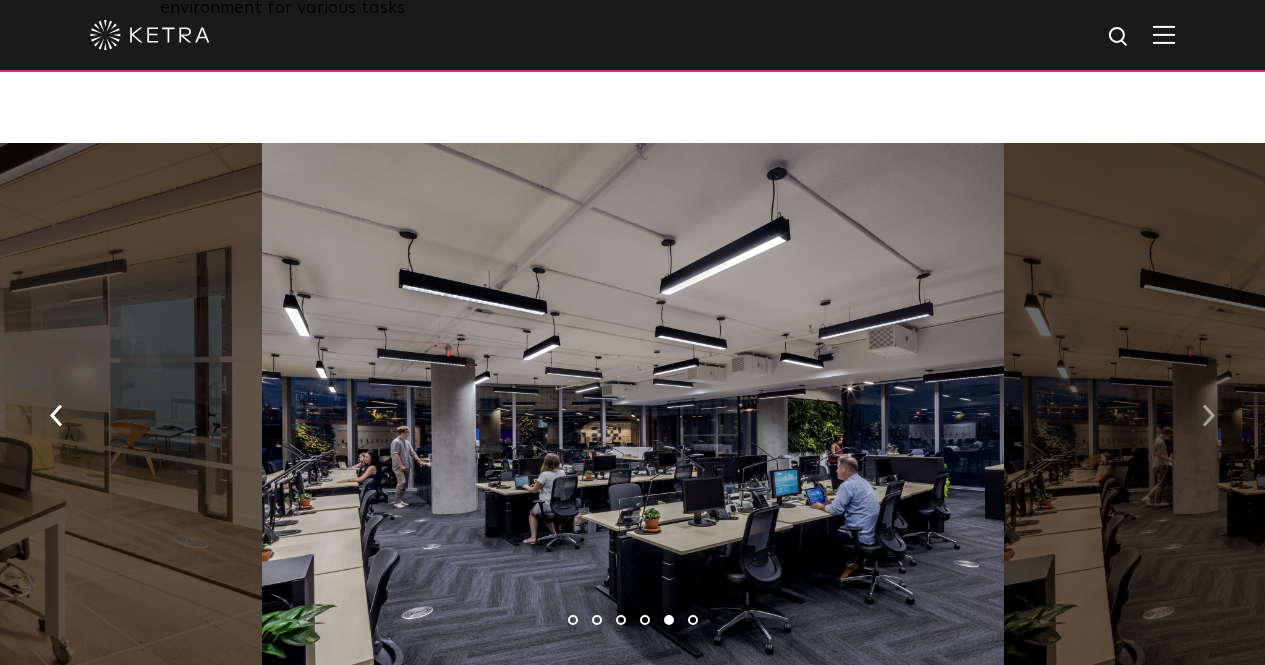 click at bounding box center [1208, 415] 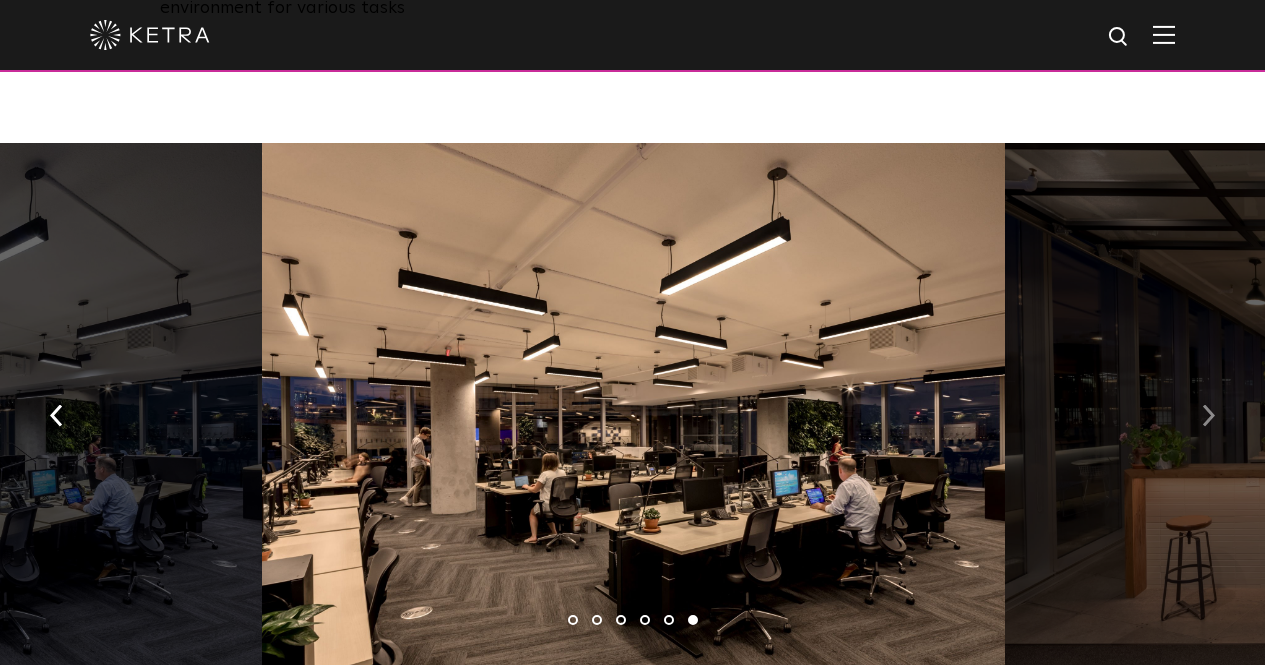 click at bounding box center (1208, 415) 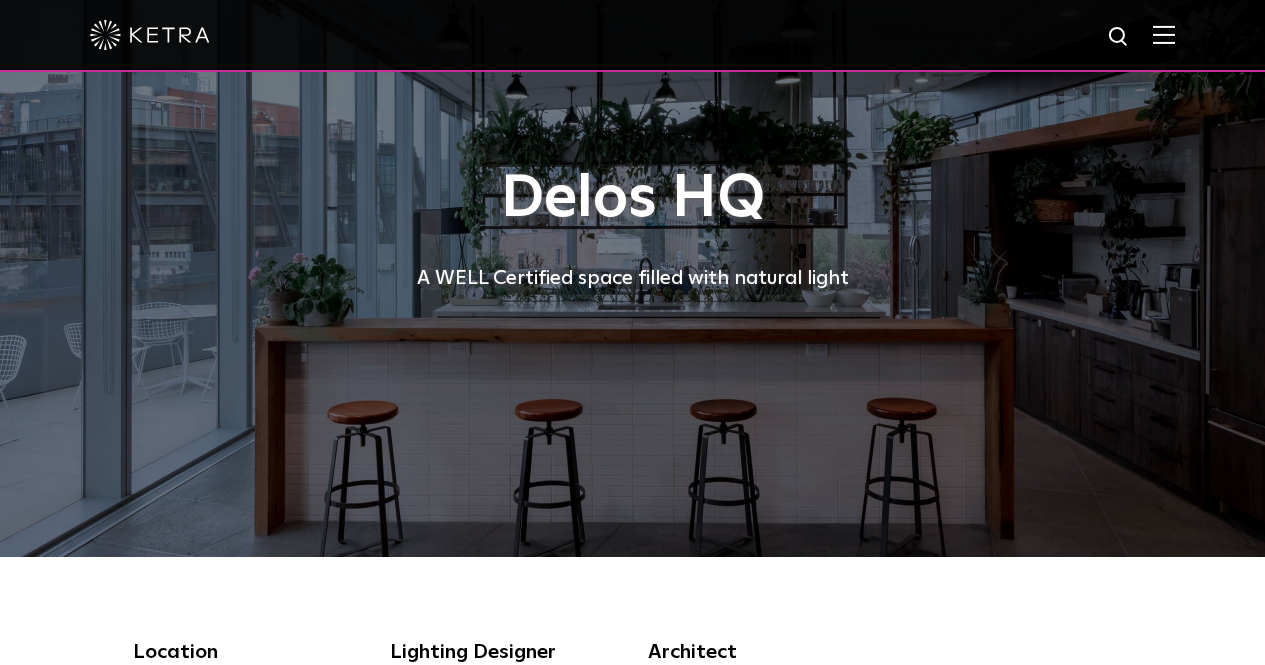 scroll, scrollTop: 0, scrollLeft: 0, axis: both 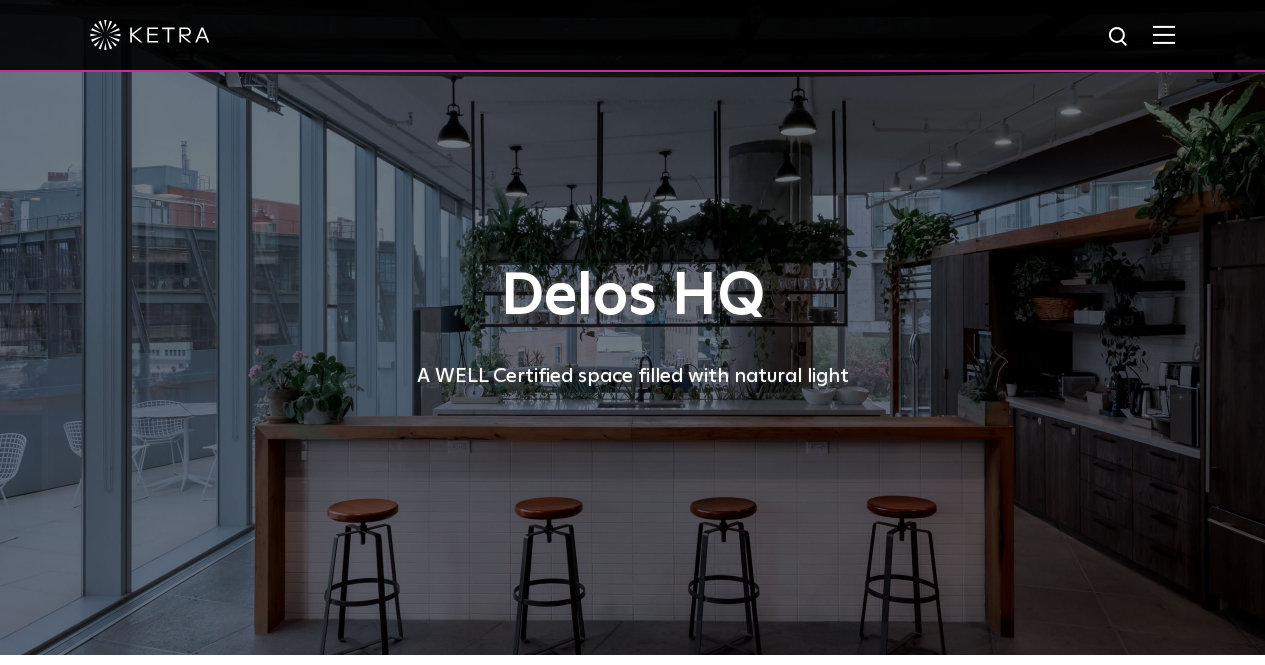 click at bounding box center (1164, 34) 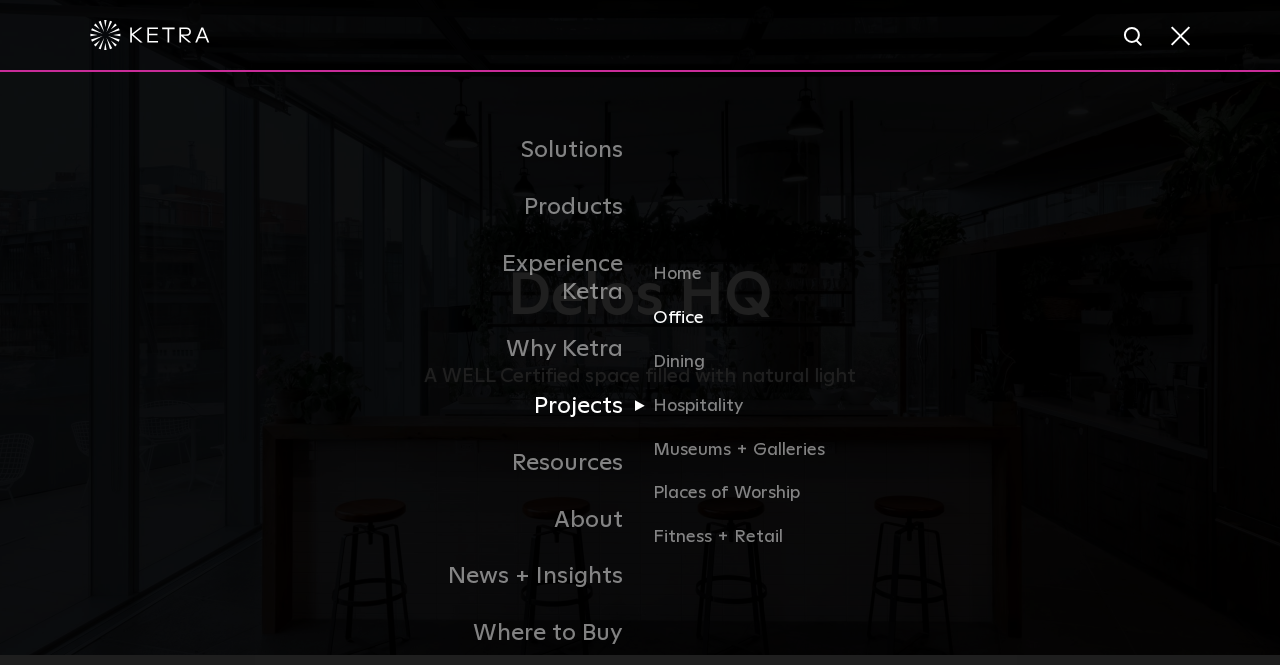 click on "Office" at bounding box center [749, 326] 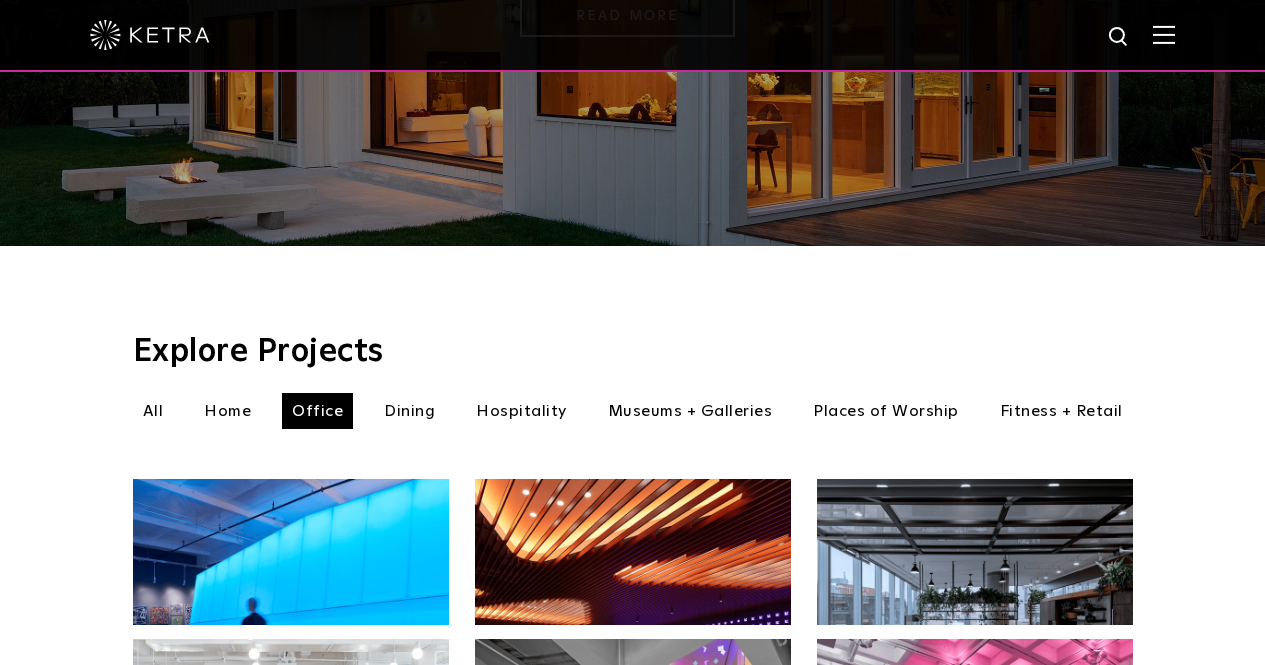 scroll, scrollTop: 0, scrollLeft: 0, axis: both 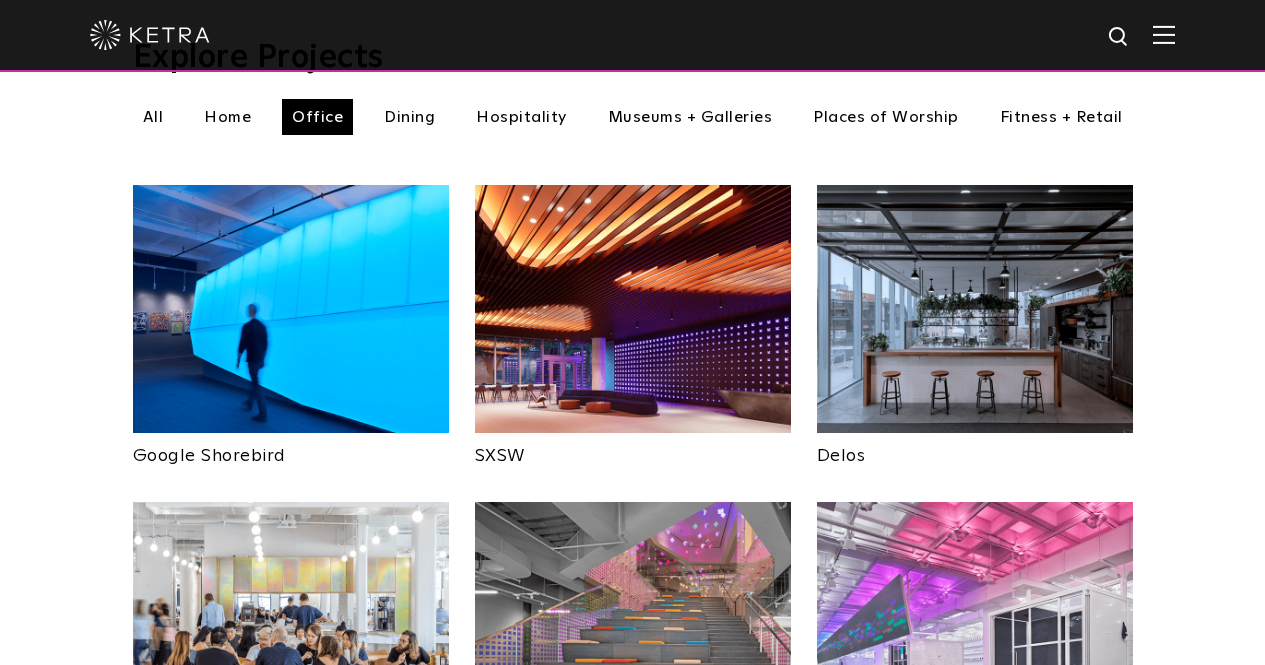 click at bounding box center [633, 309] 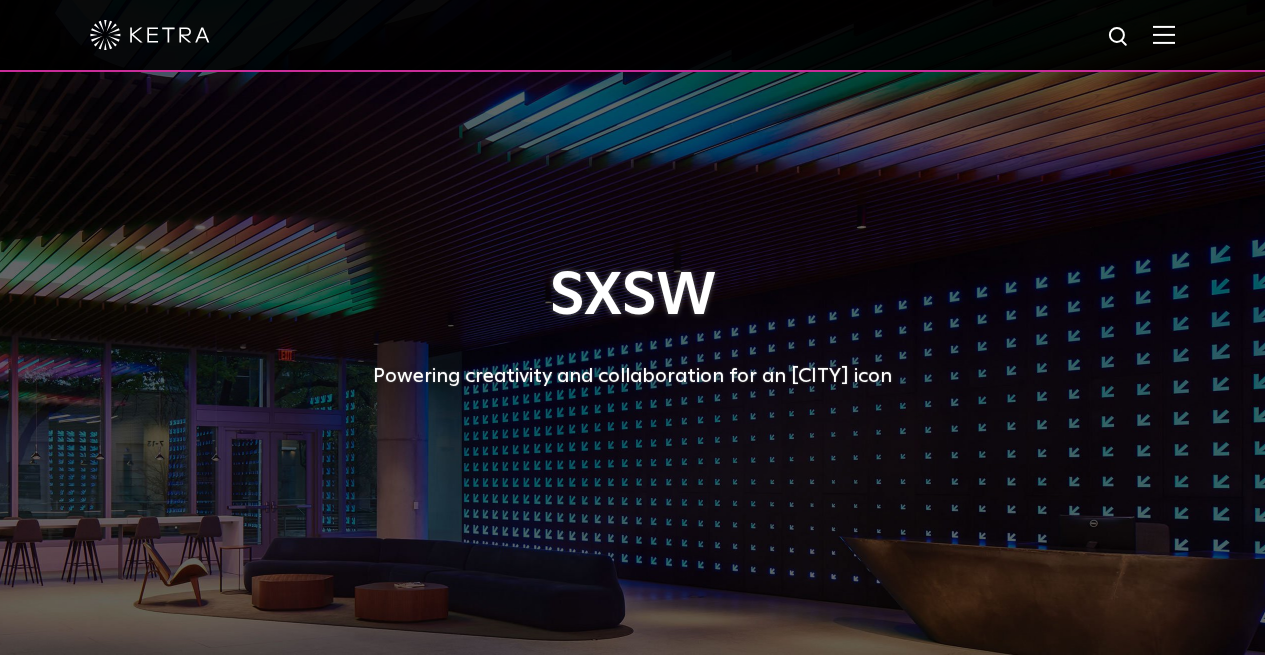 scroll, scrollTop: 0, scrollLeft: 0, axis: both 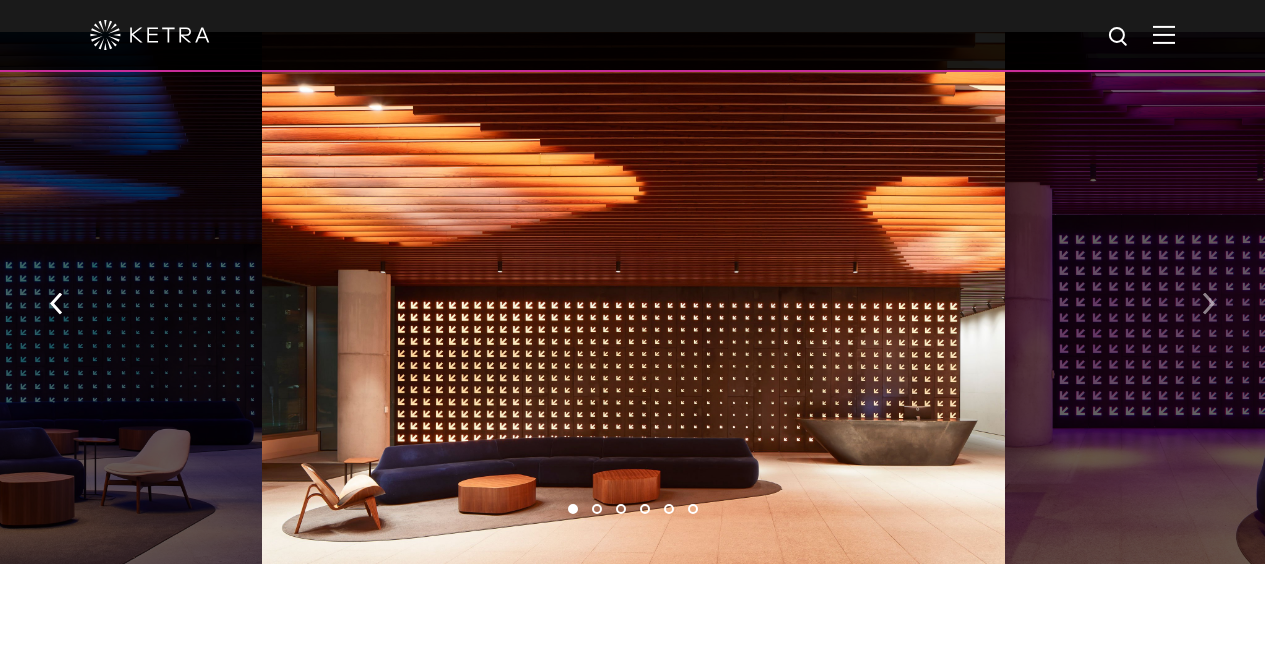 click at bounding box center (1208, 304) 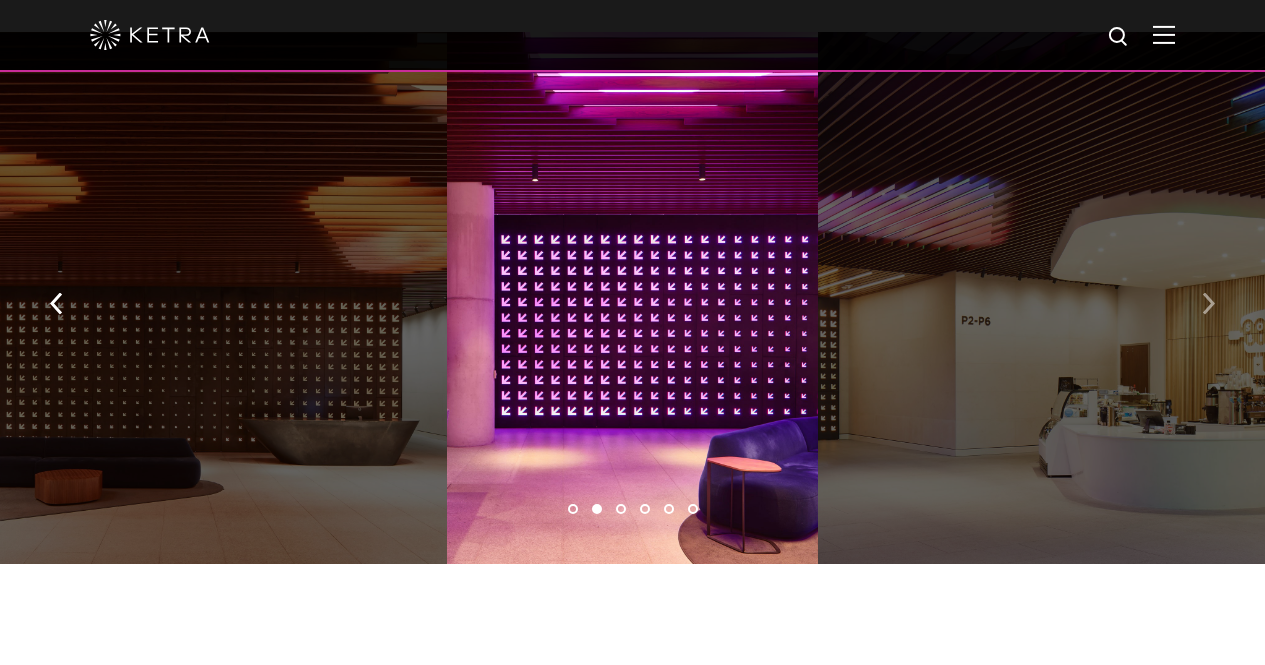 click at bounding box center [1208, 304] 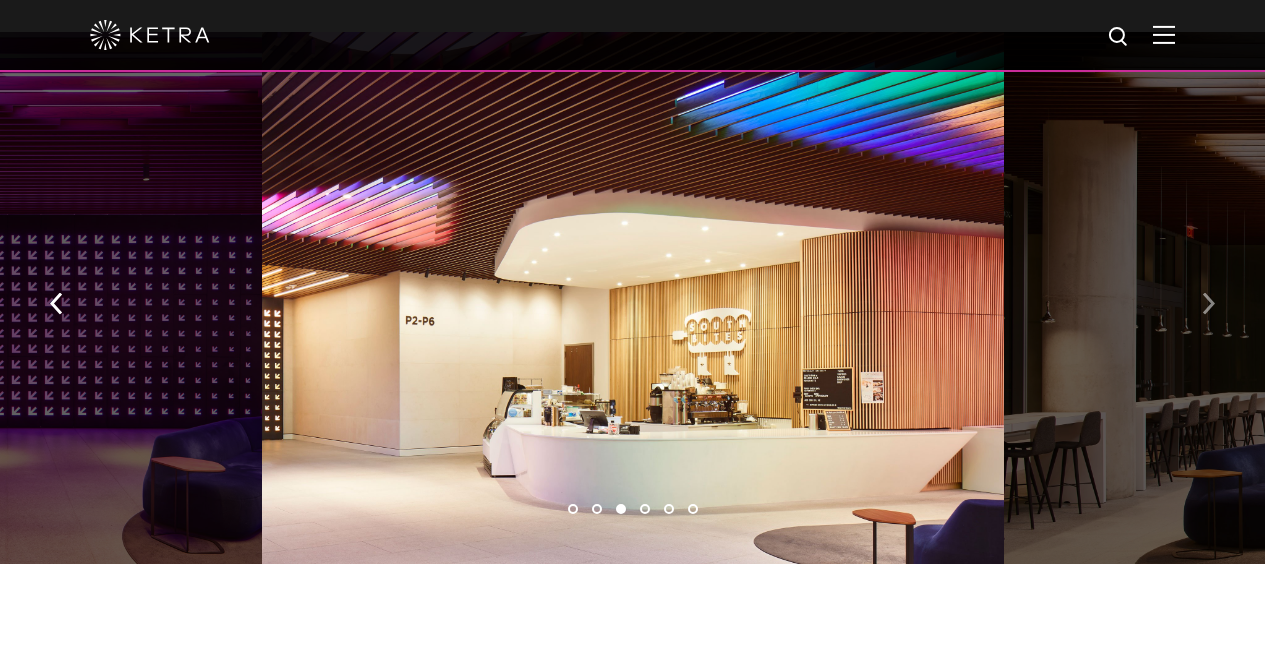 click at bounding box center [1208, 304] 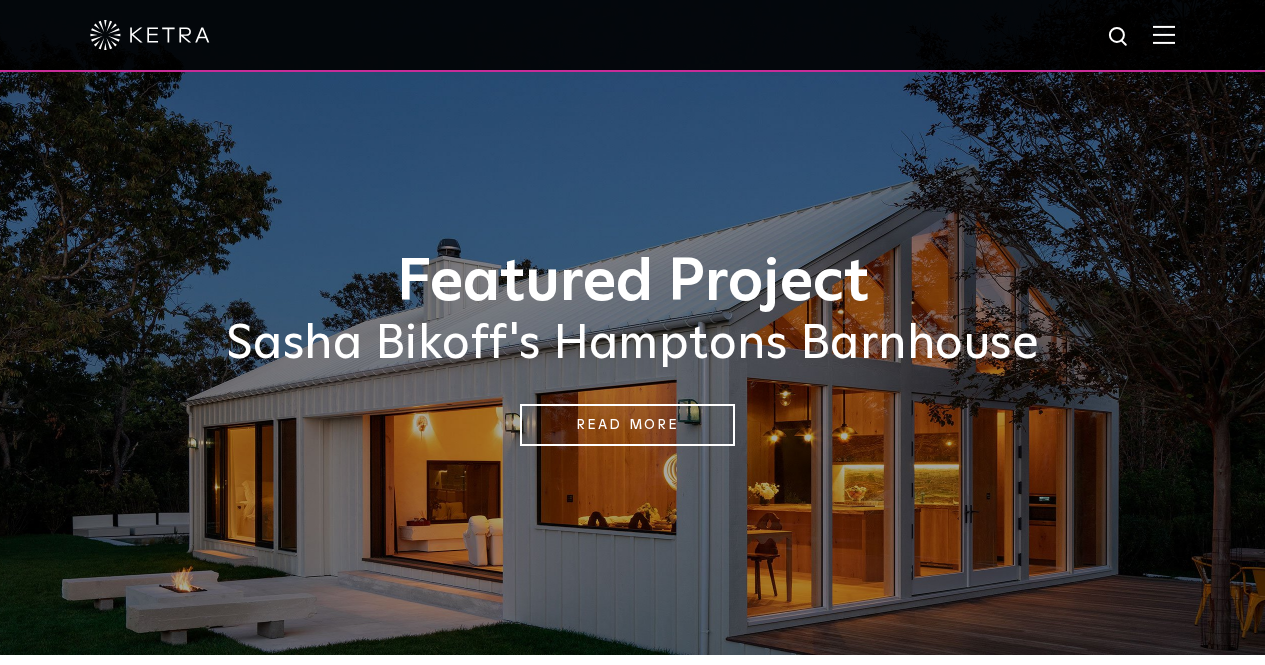 scroll, scrollTop: 703, scrollLeft: 0, axis: vertical 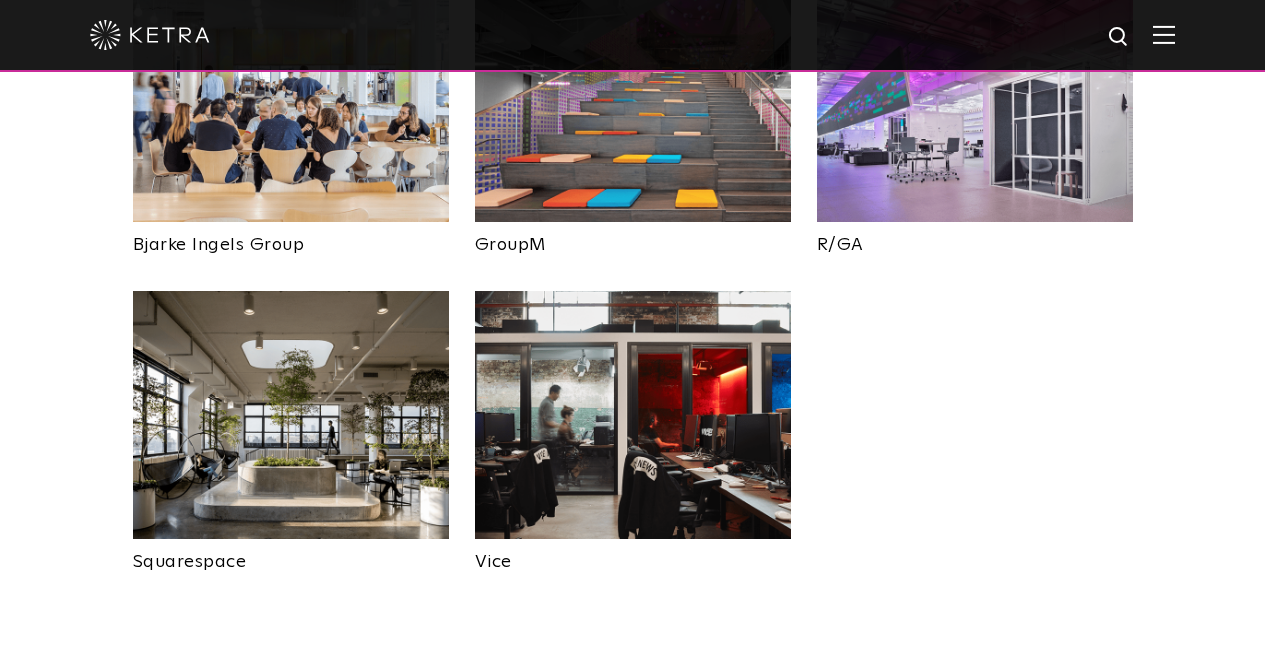 click at bounding box center (291, 415) 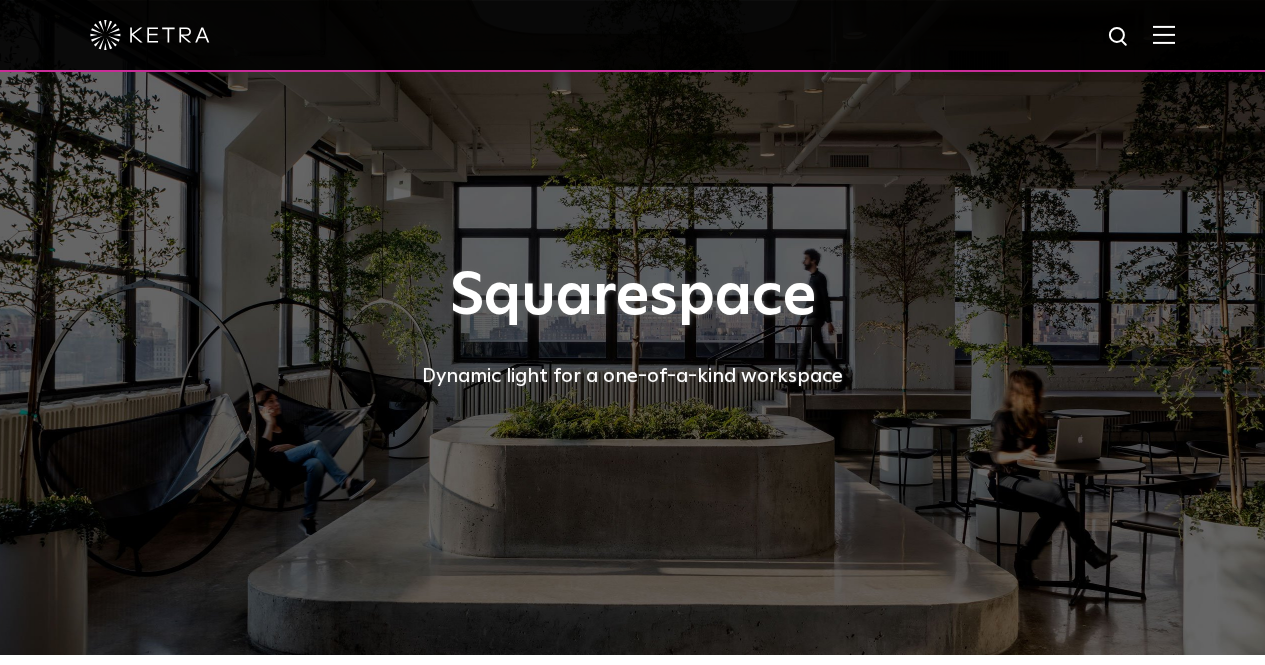 scroll, scrollTop: 0, scrollLeft: 0, axis: both 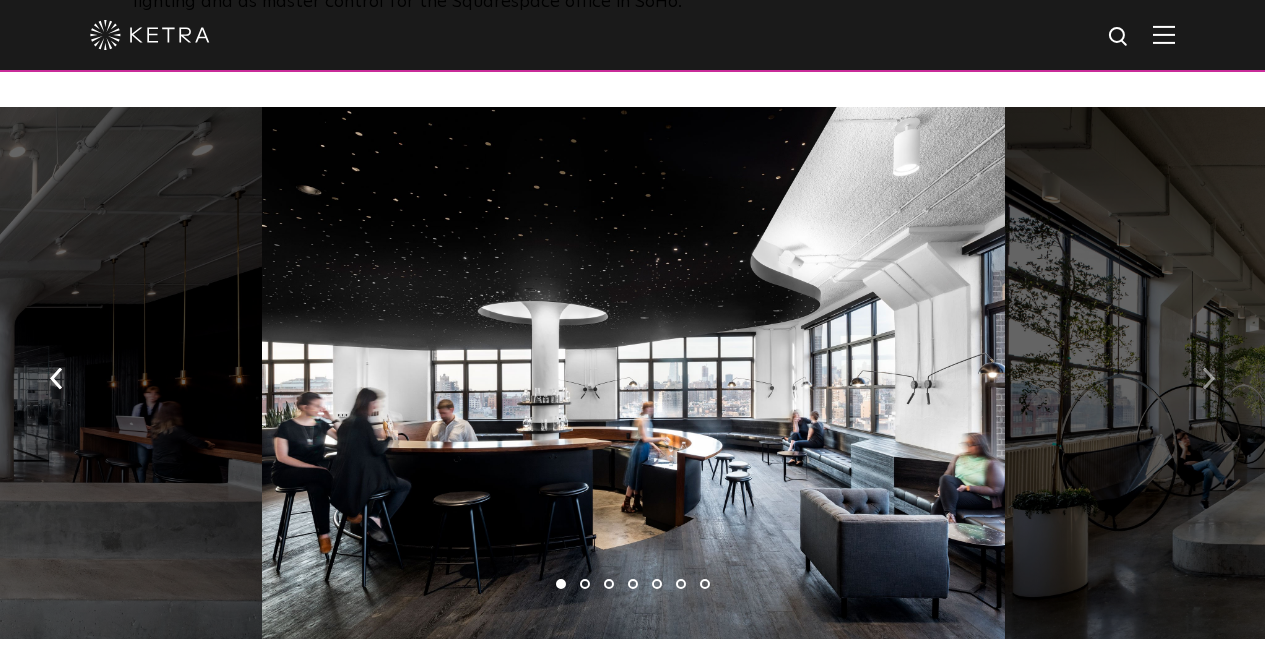 click at bounding box center [1208, 379] 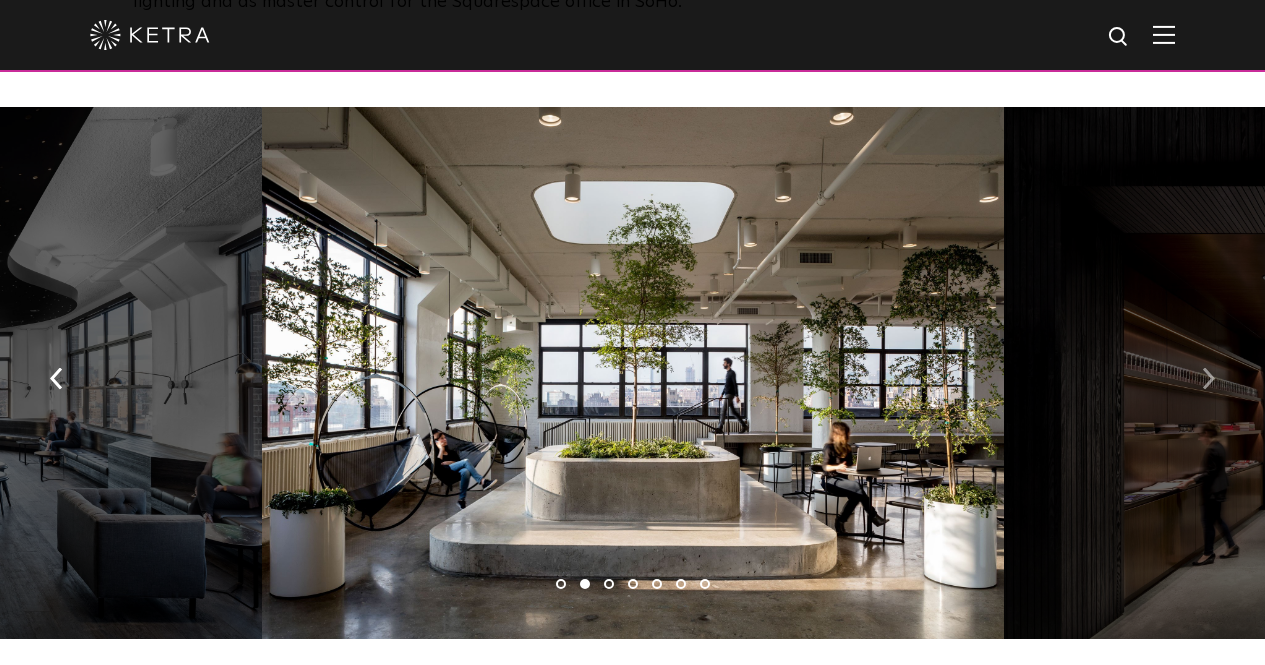 click at bounding box center (1208, 377) 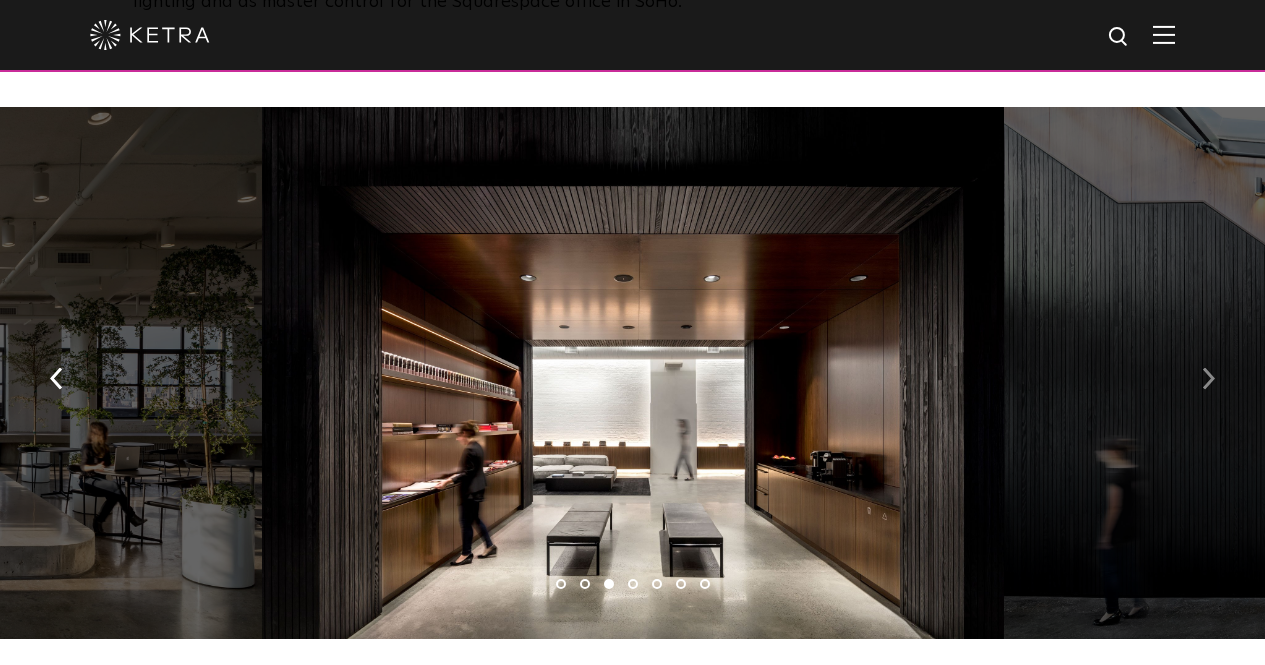 click at bounding box center (1208, 379) 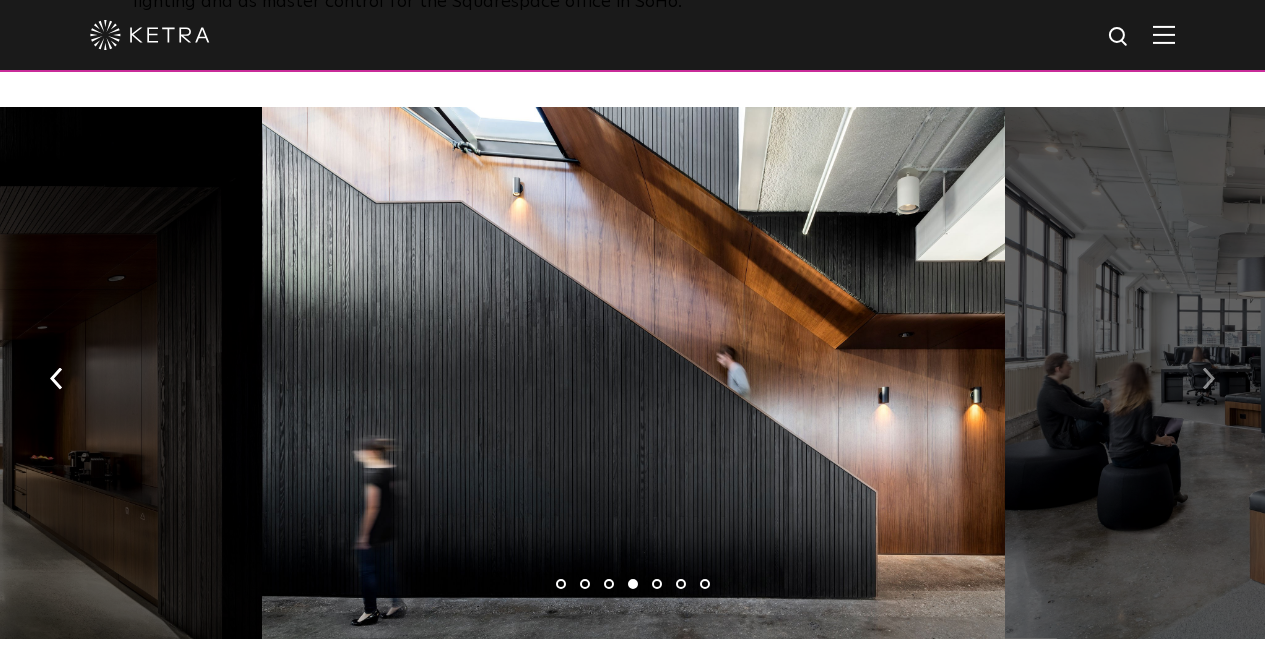 click at bounding box center (1208, 379) 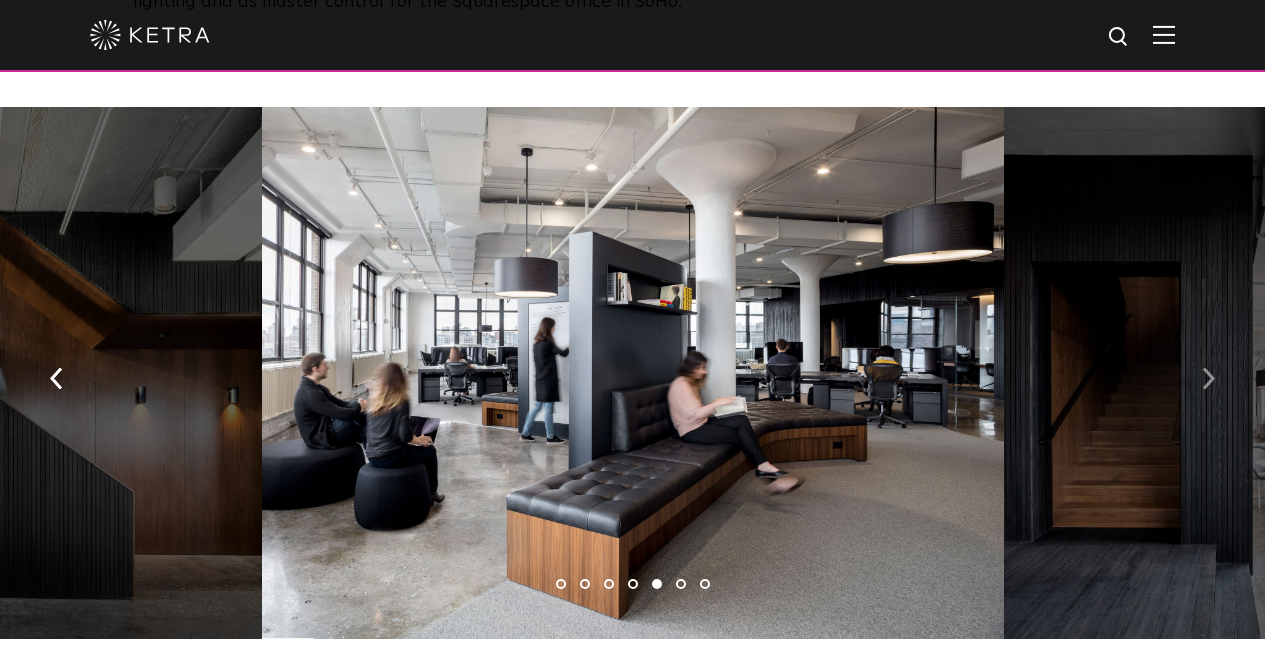 click at bounding box center [1208, 379] 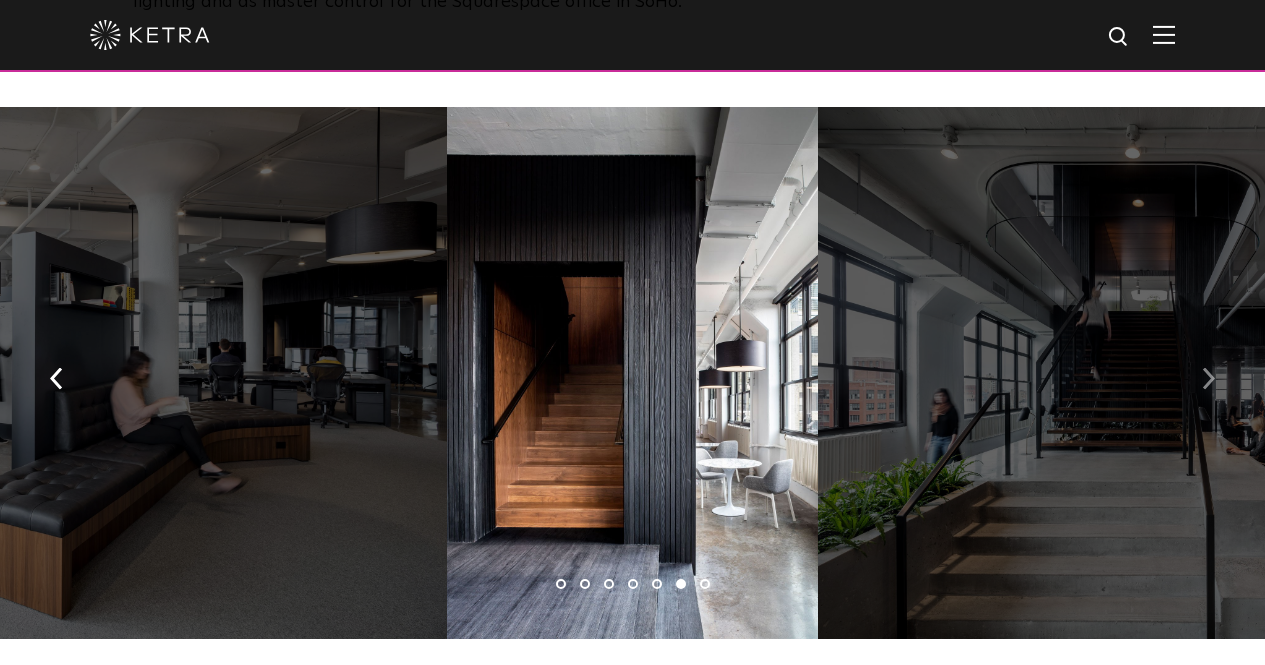 click at bounding box center (1208, 379) 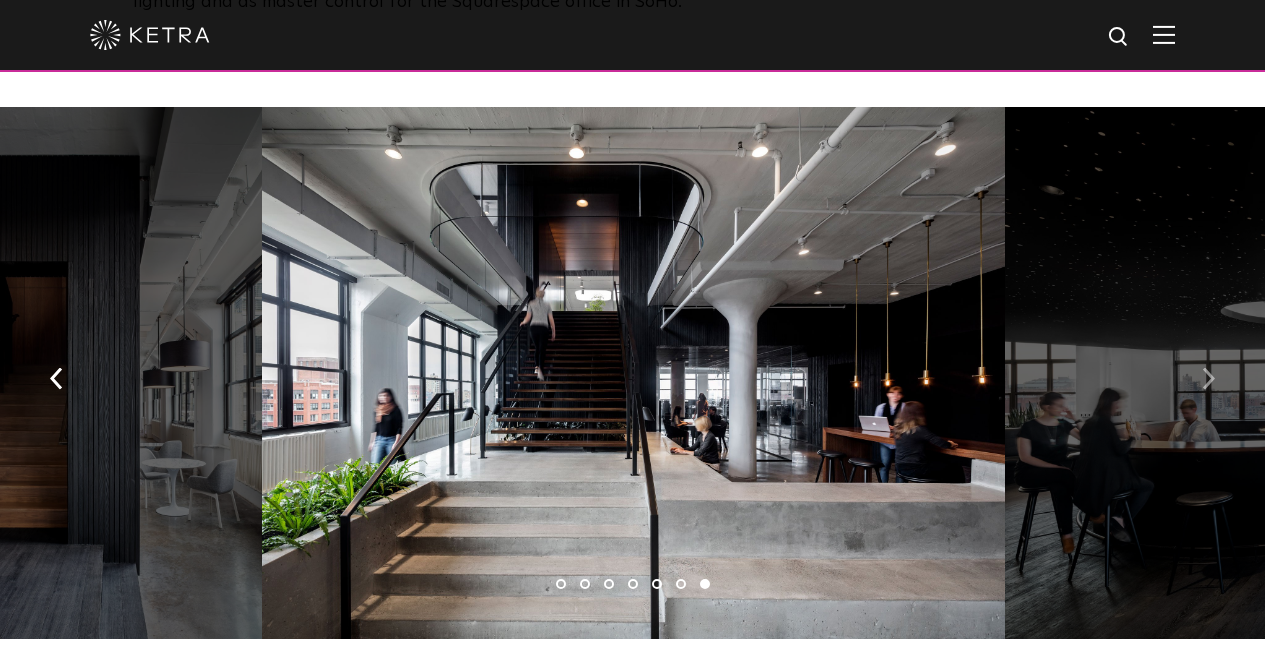 click at bounding box center [1208, 379] 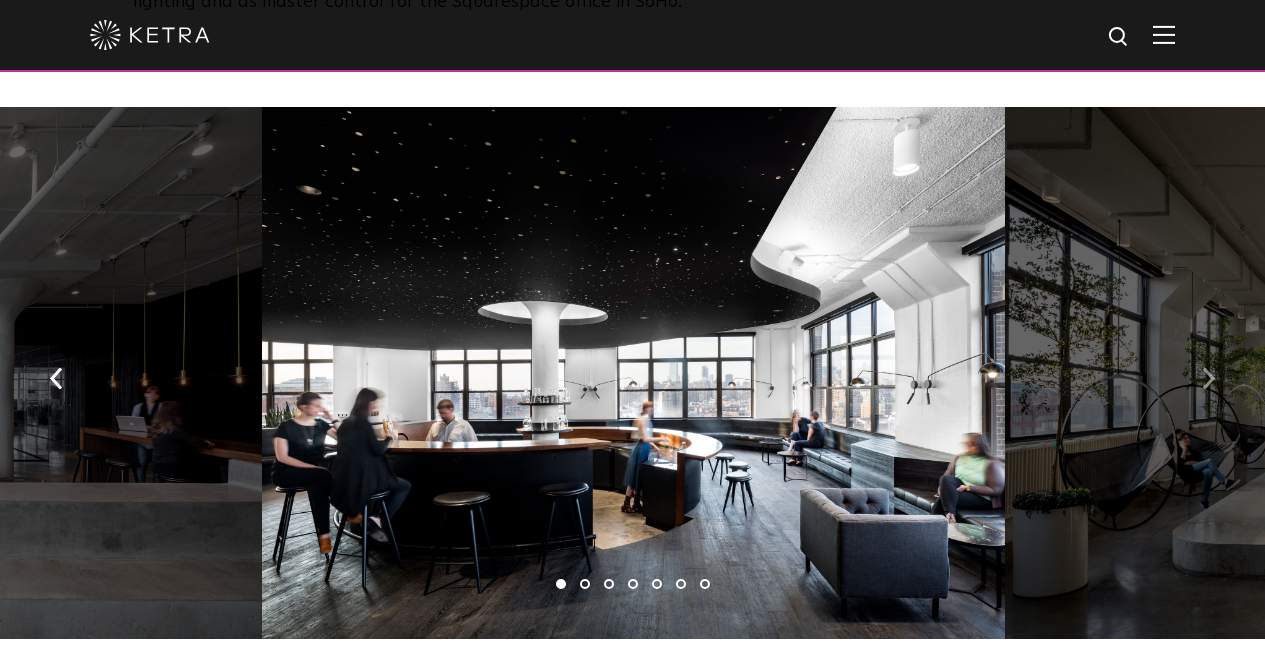 click at bounding box center [1208, 379] 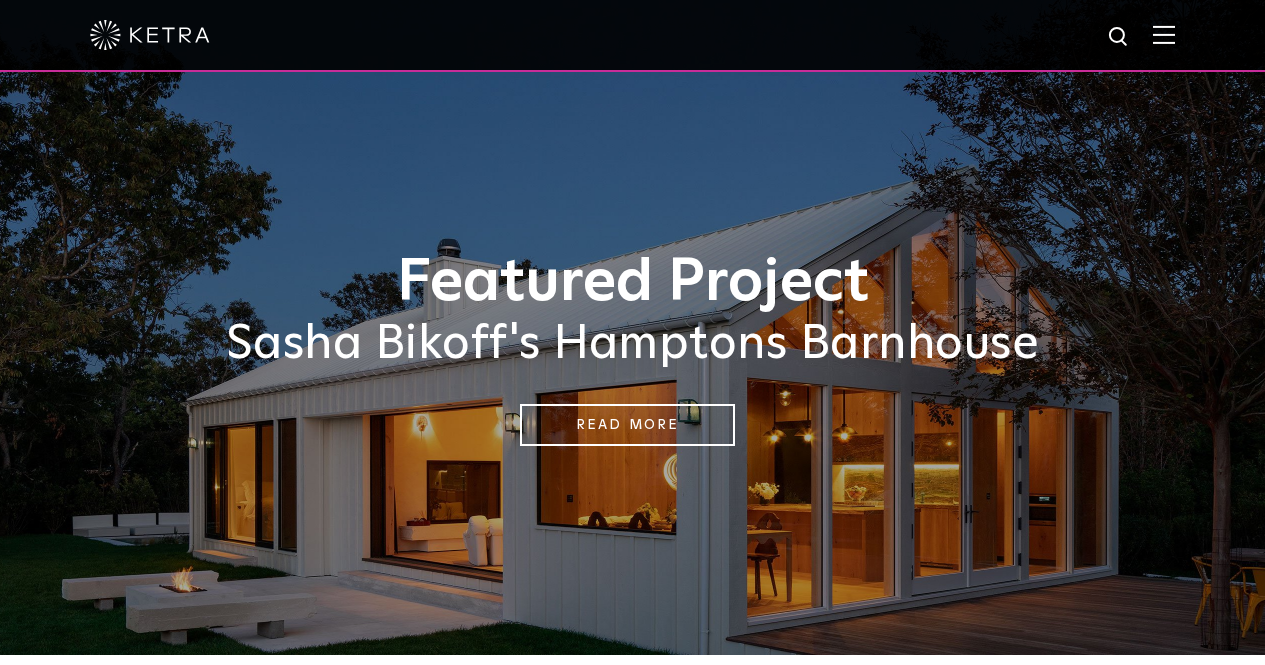 scroll, scrollTop: 1231, scrollLeft: 0, axis: vertical 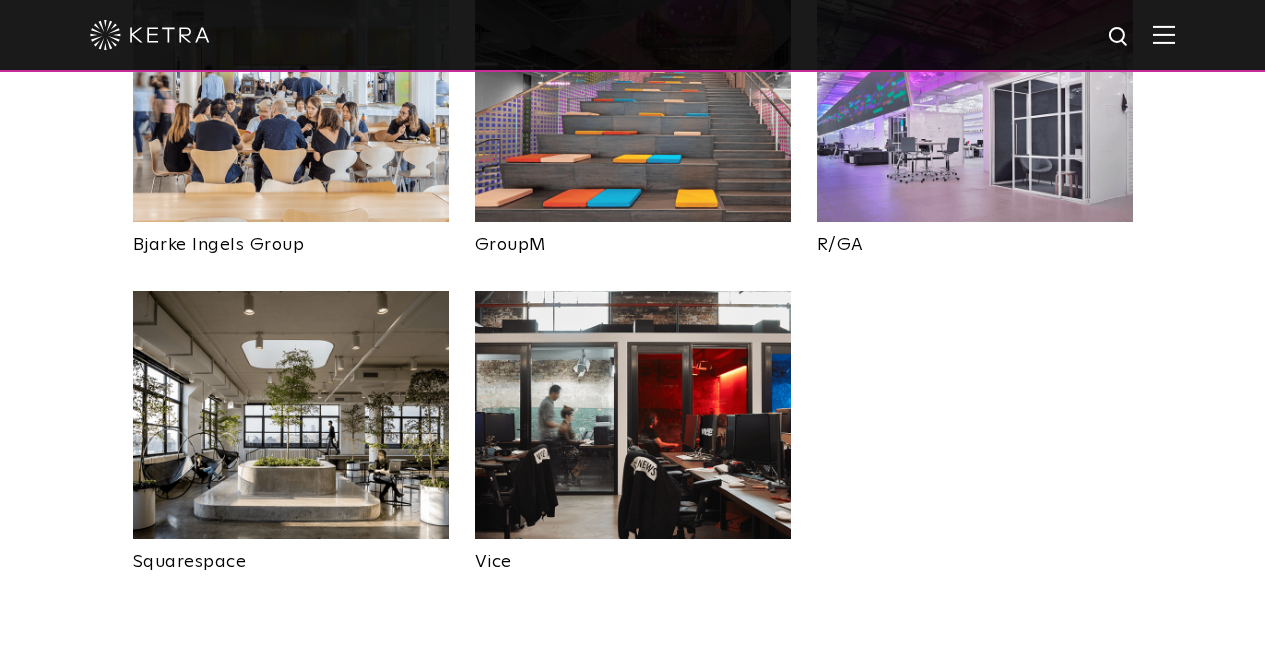 click at bounding box center [633, 415] 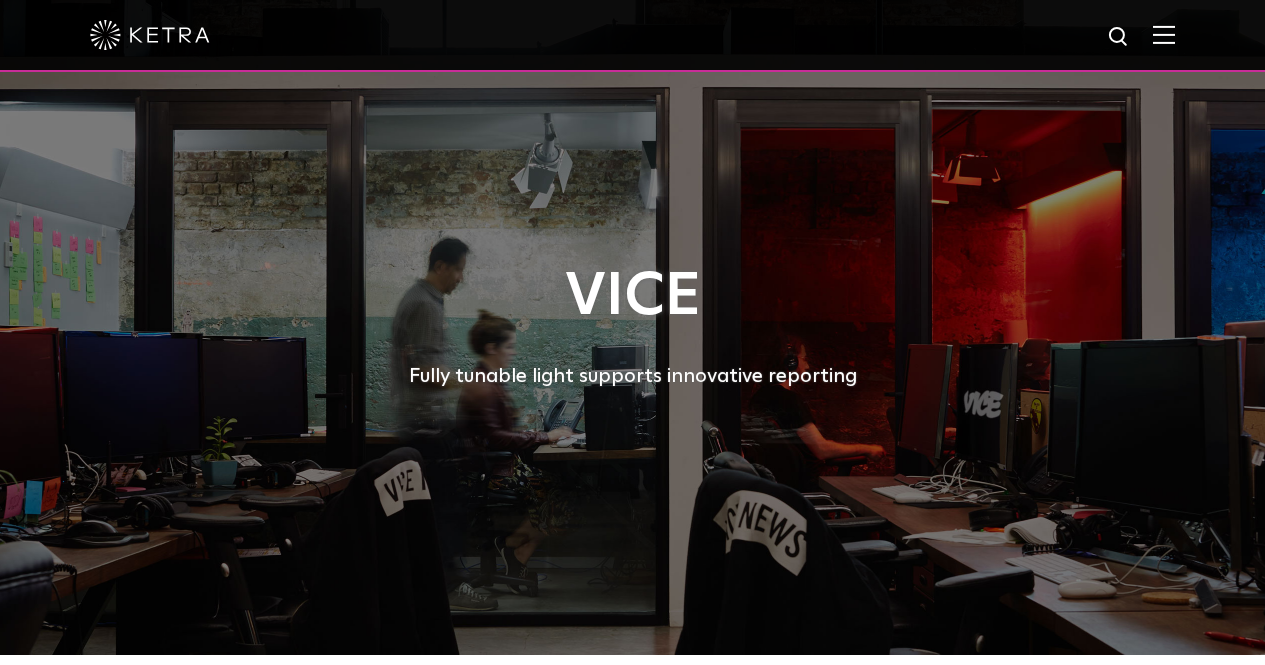 scroll, scrollTop: 0, scrollLeft: 0, axis: both 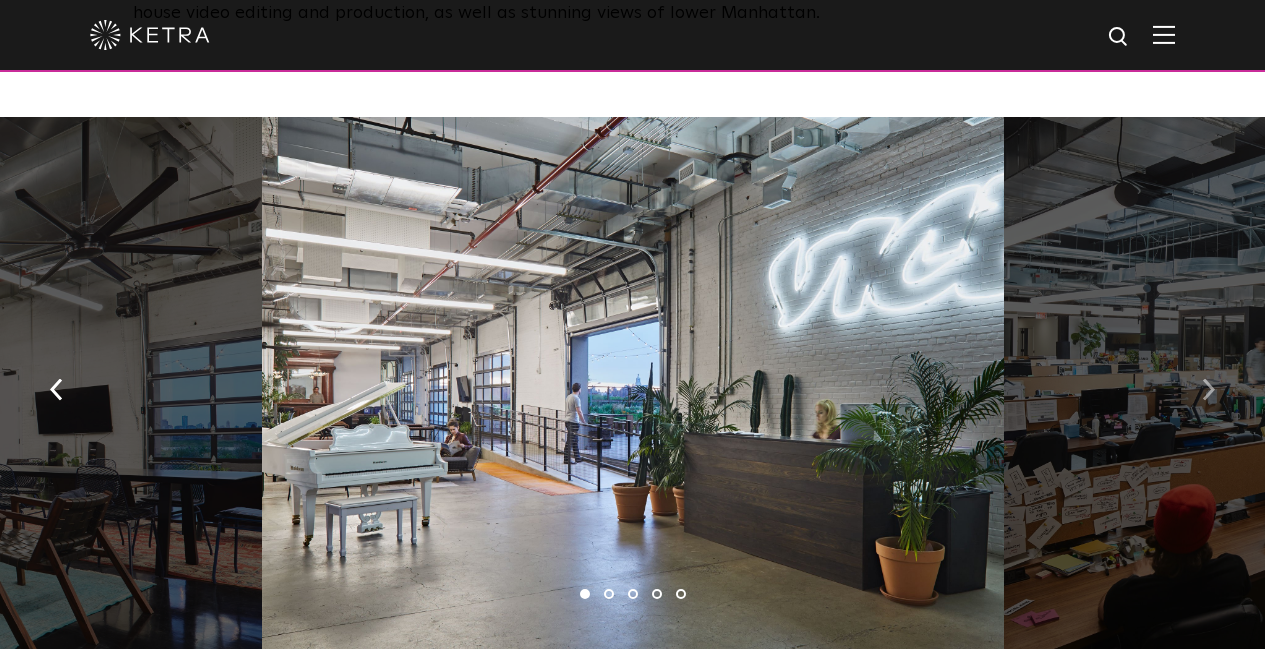 click at bounding box center (1208, 390) 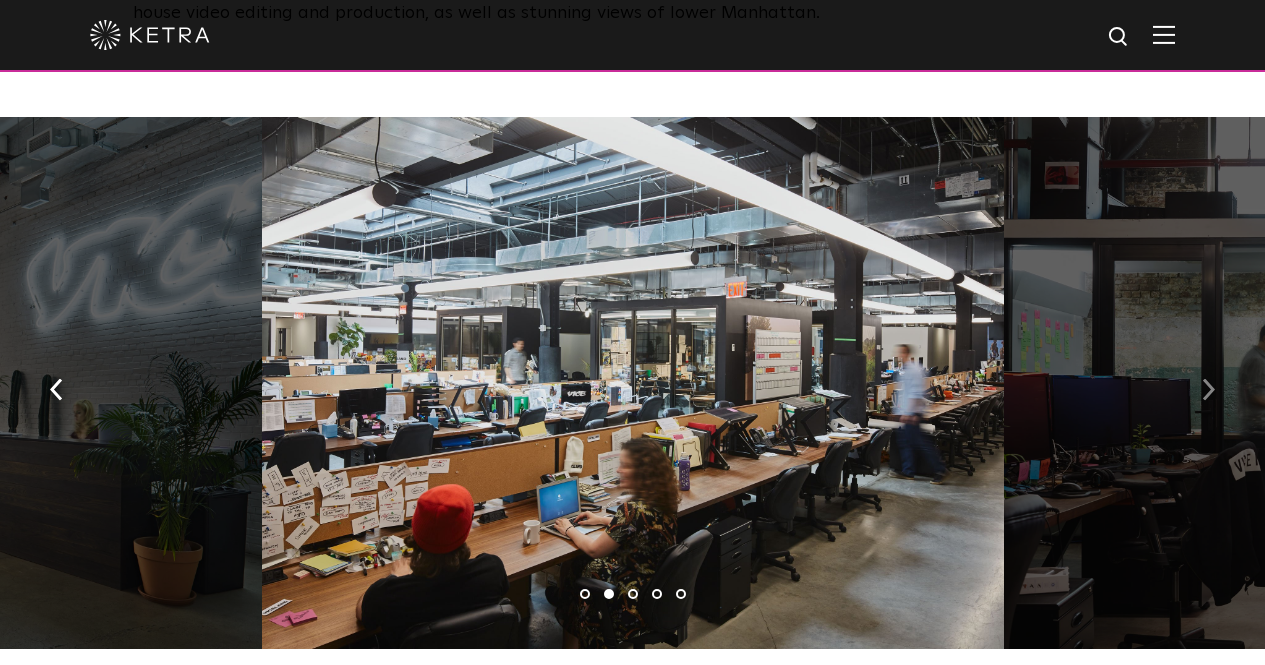 click at bounding box center (1208, 390) 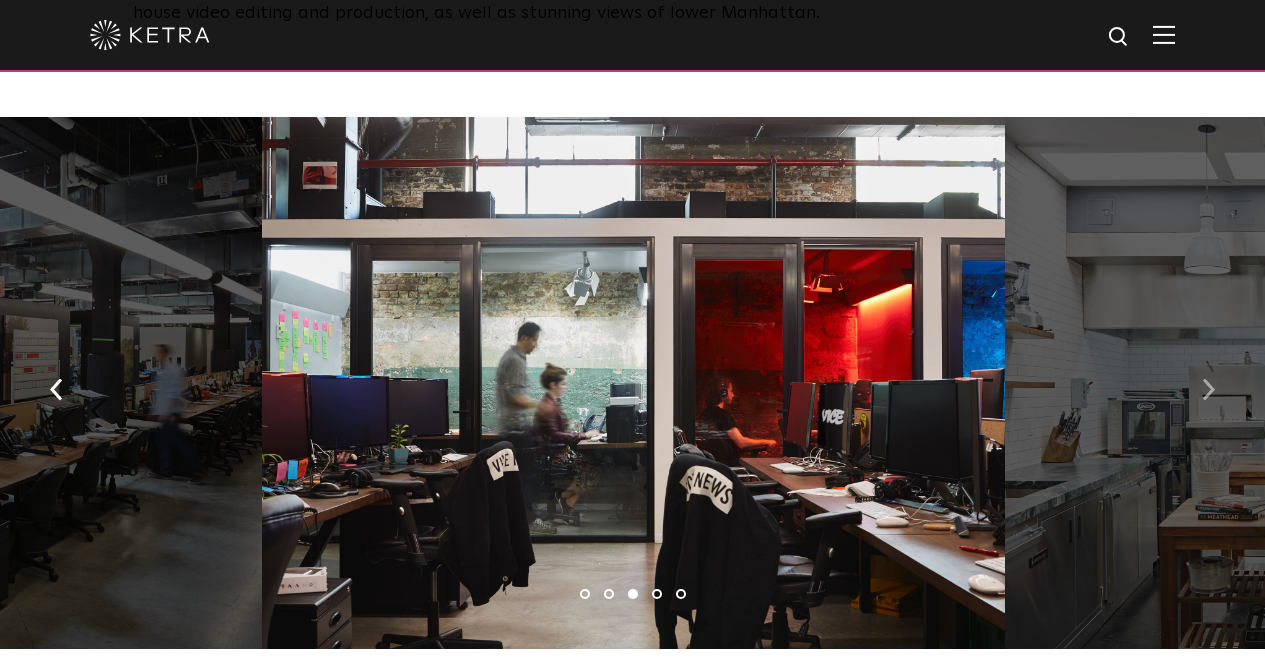 click at bounding box center (1208, 390) 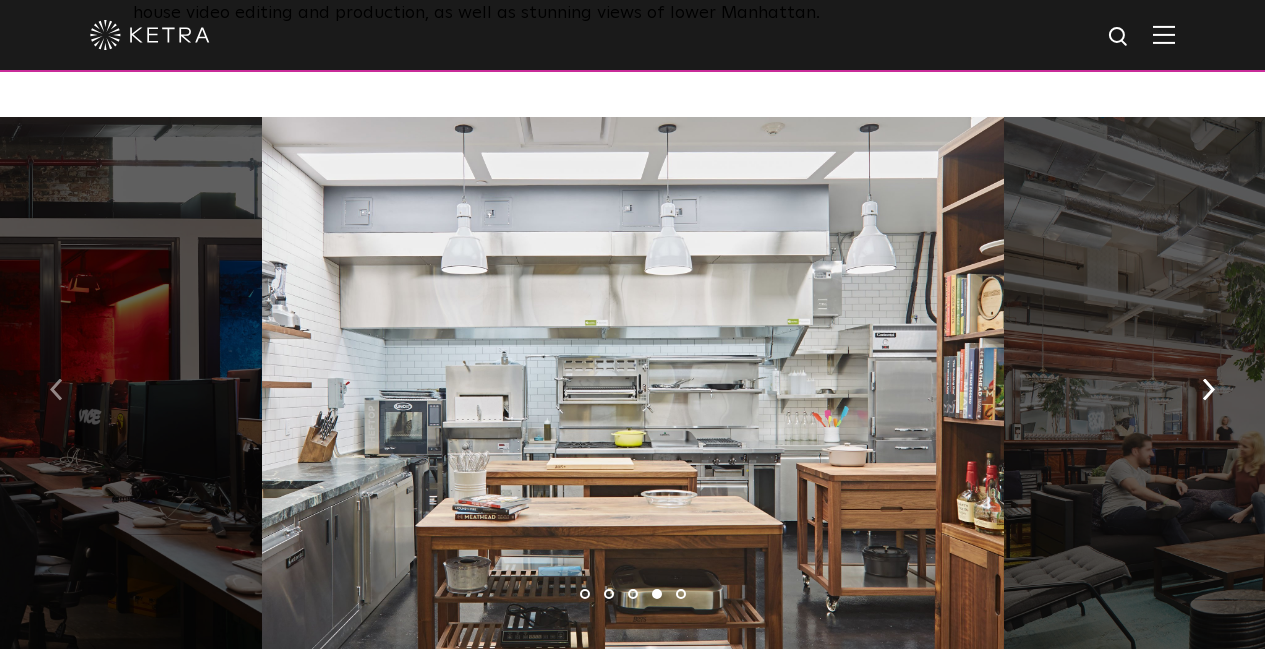 click at bounding box center [56, 388] 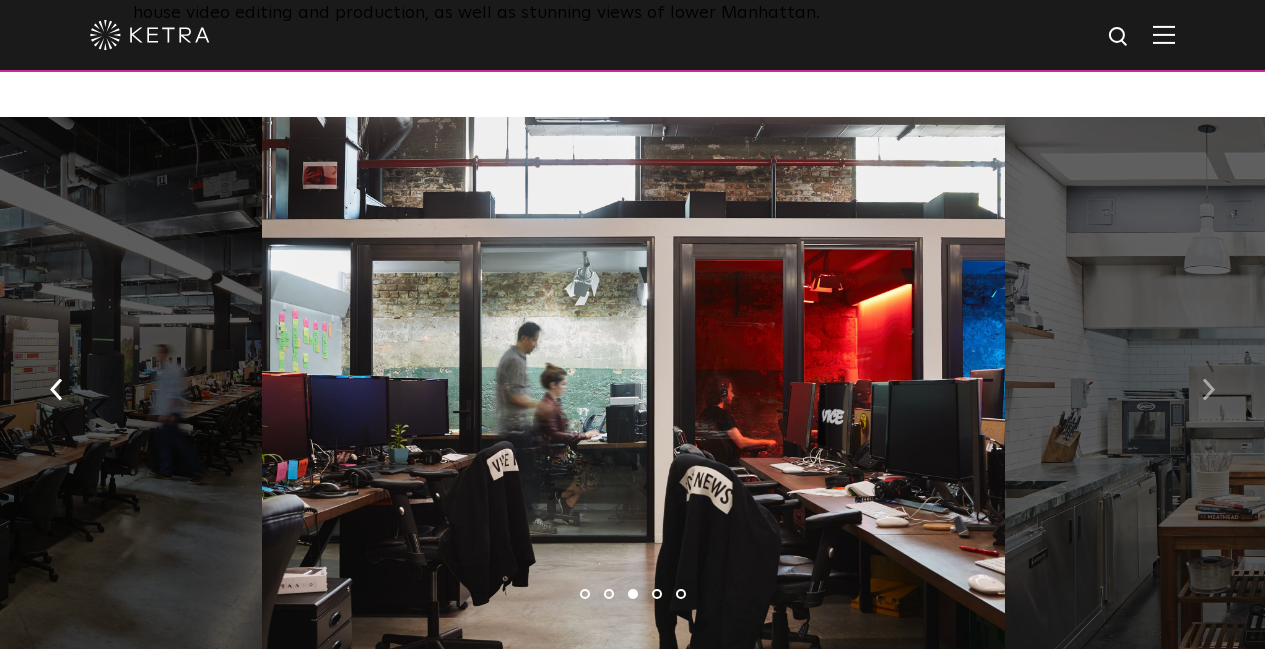 click at bounding box center (1208, 390) 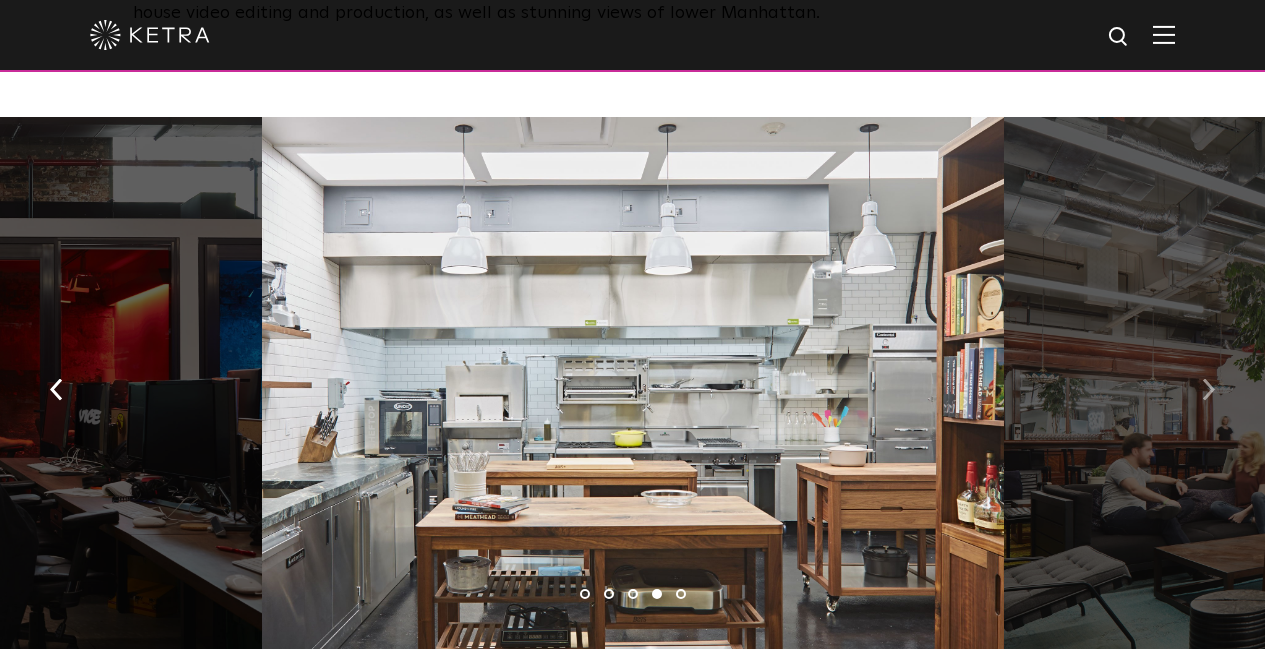 click at bounding box center [1208, 390] 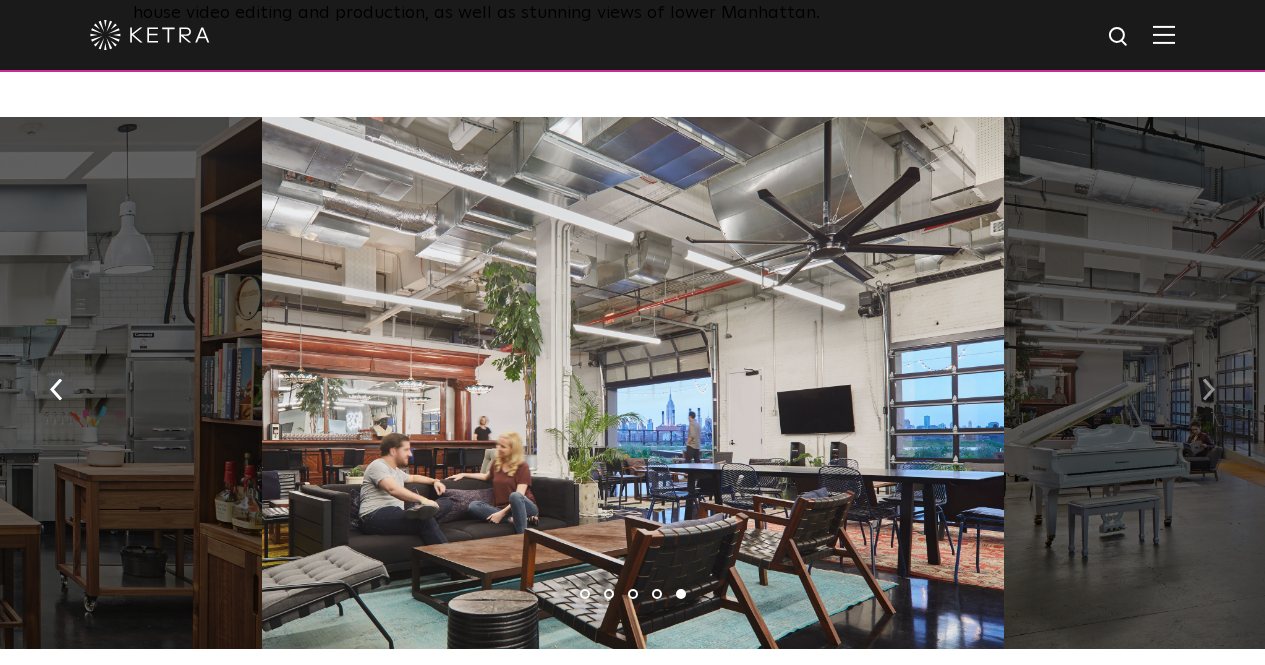 click at bounding box center [1208, 390] 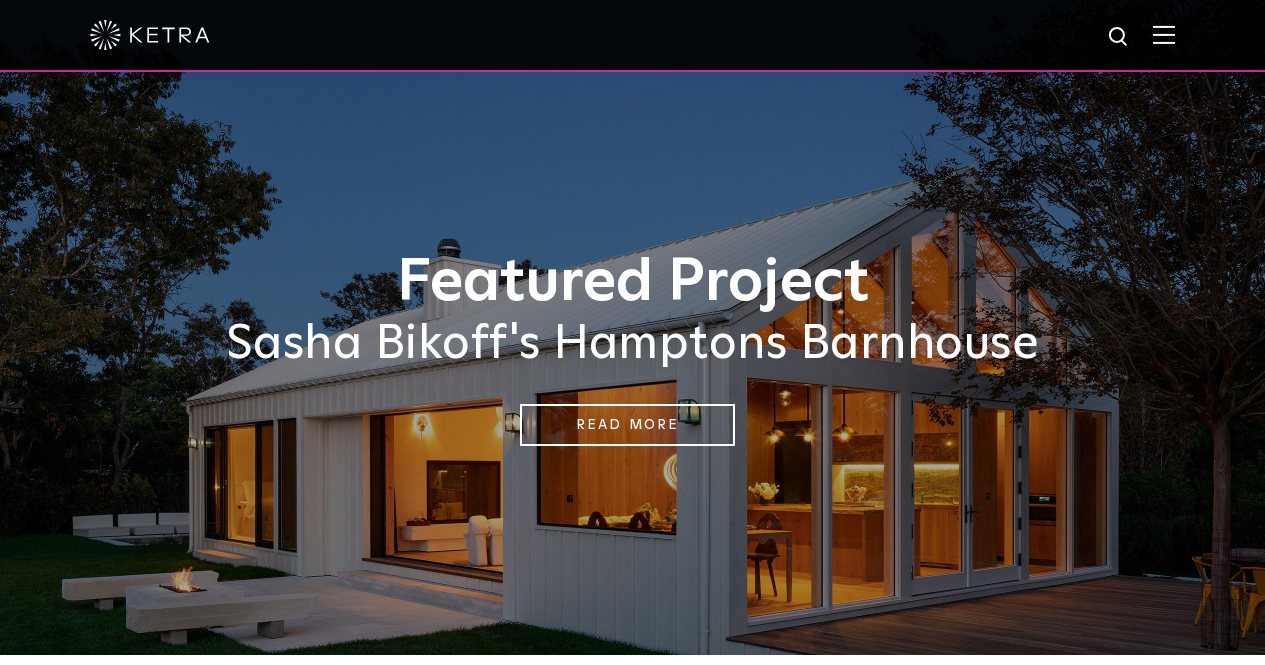 scroll, scrollTop: 1231, scrollLeft: 0, axis: vertical 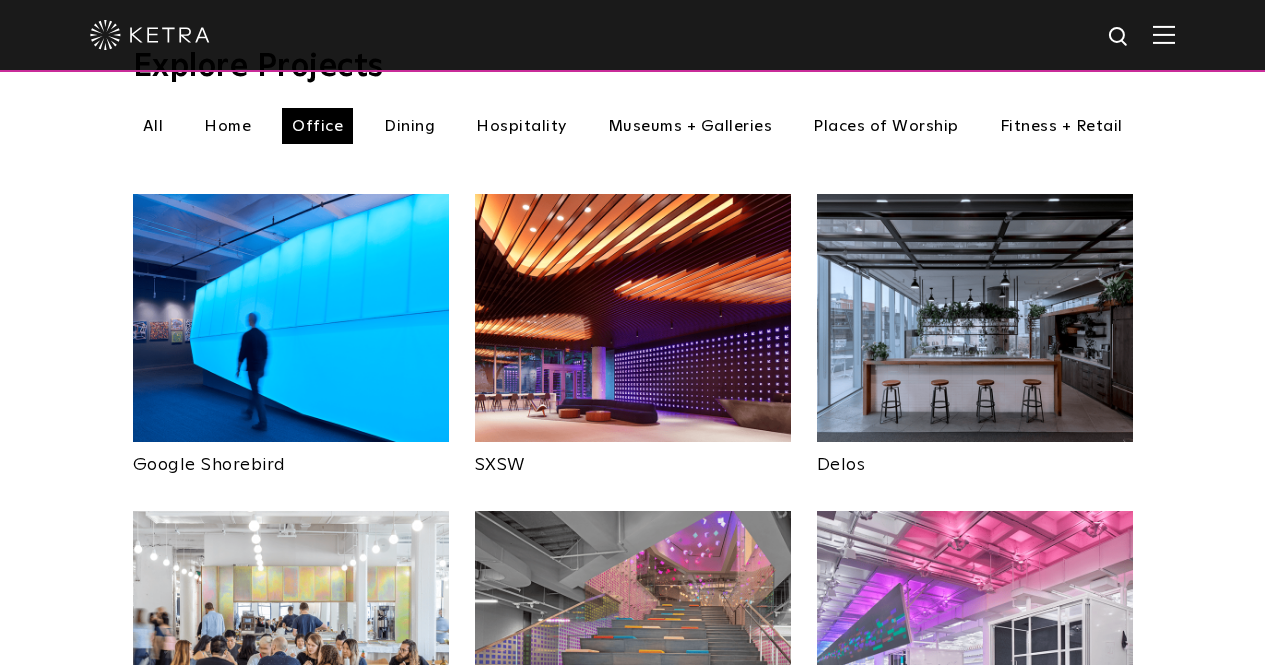 click on "Hospitality" at bounding box center [521, 126] 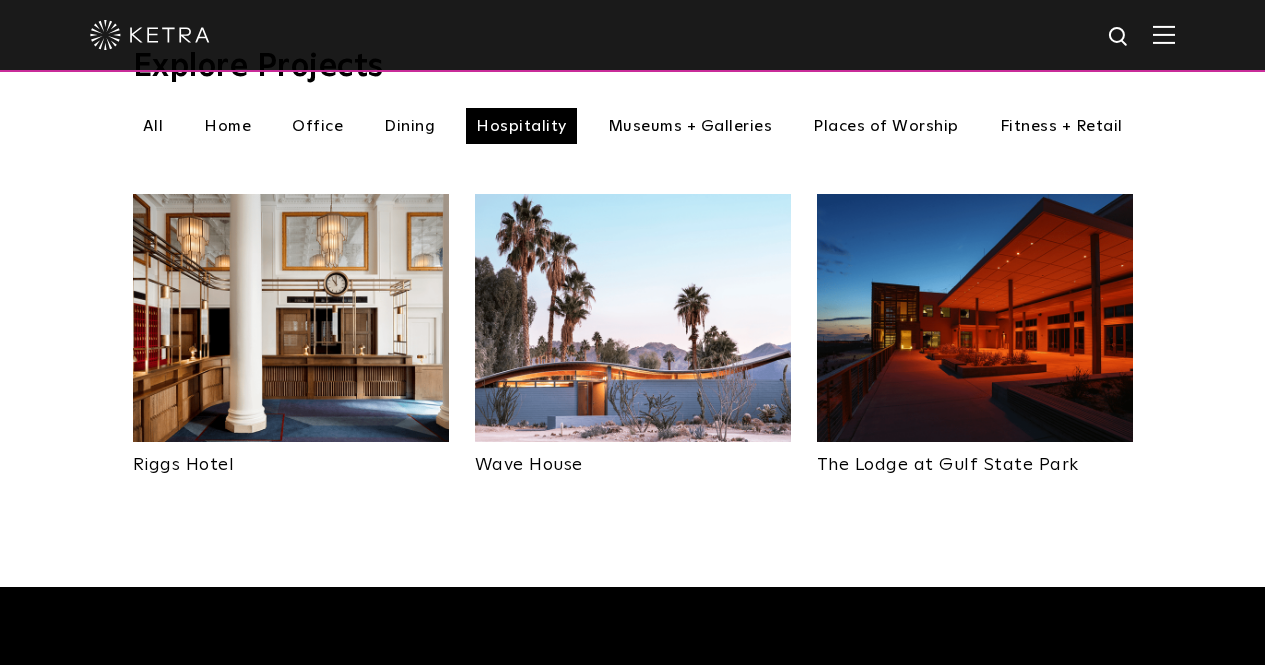click at bounding box center [975, 318] 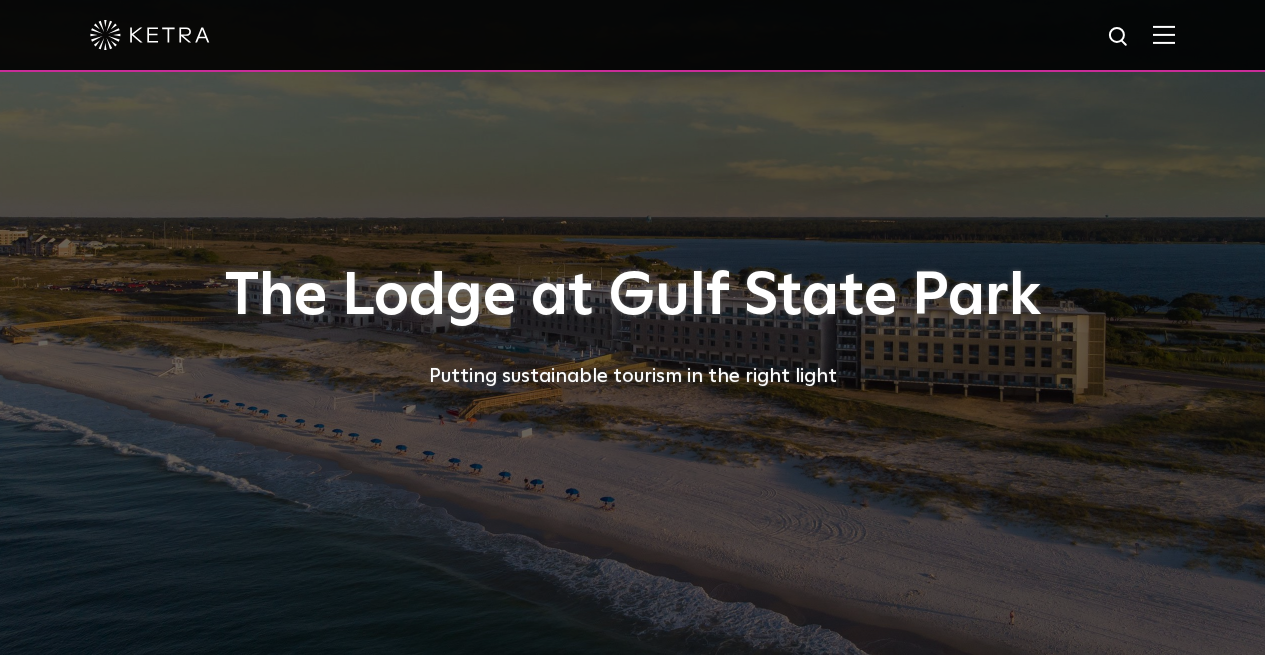 scroll, scrollTop: 0, scrollLeft: 0, axis: both 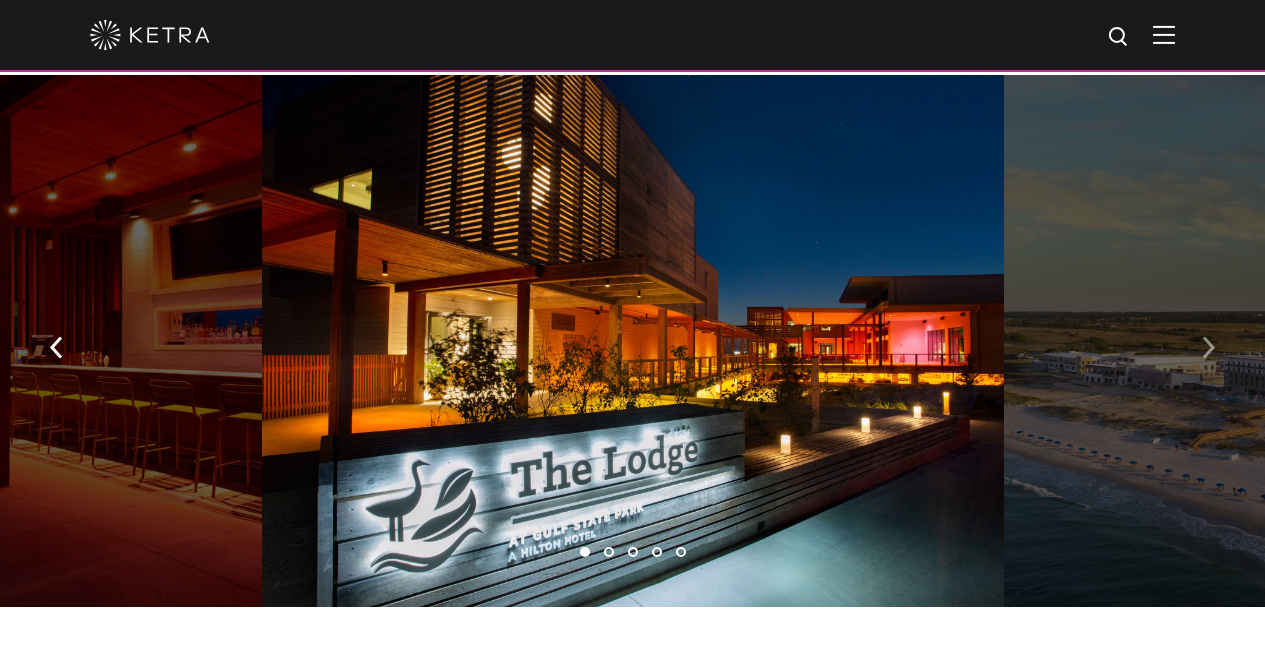 click at bounding box center (1208, 346) 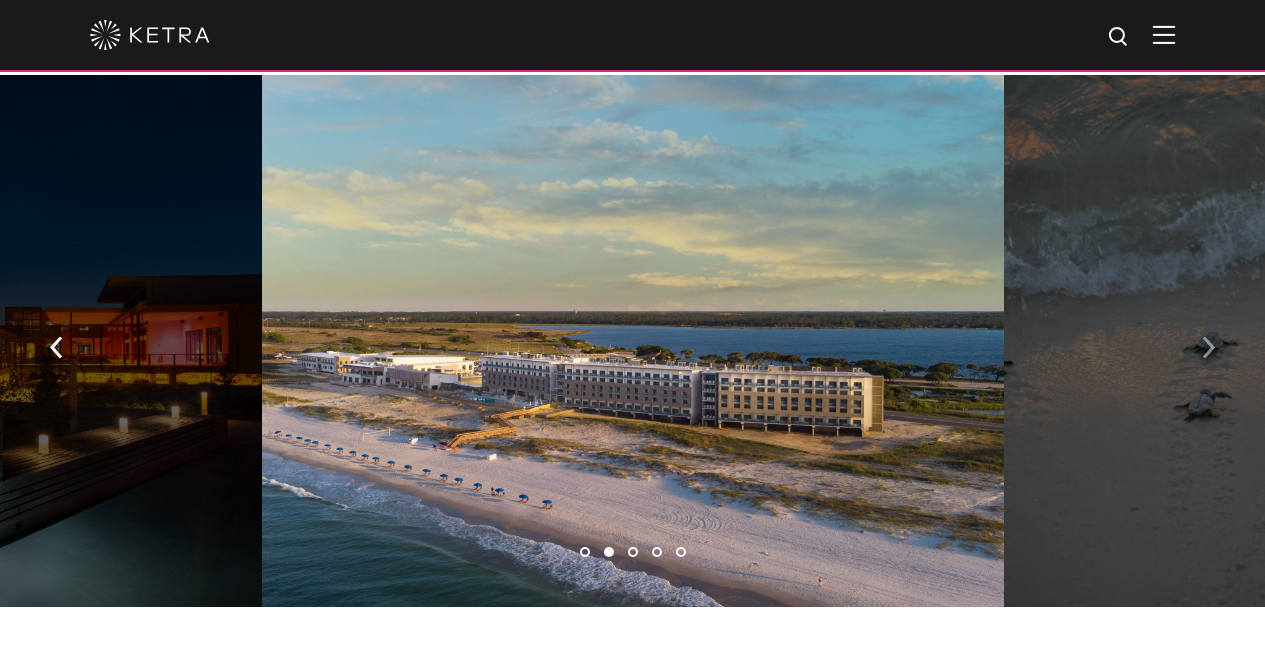 click at bounding box center [1208, 346] 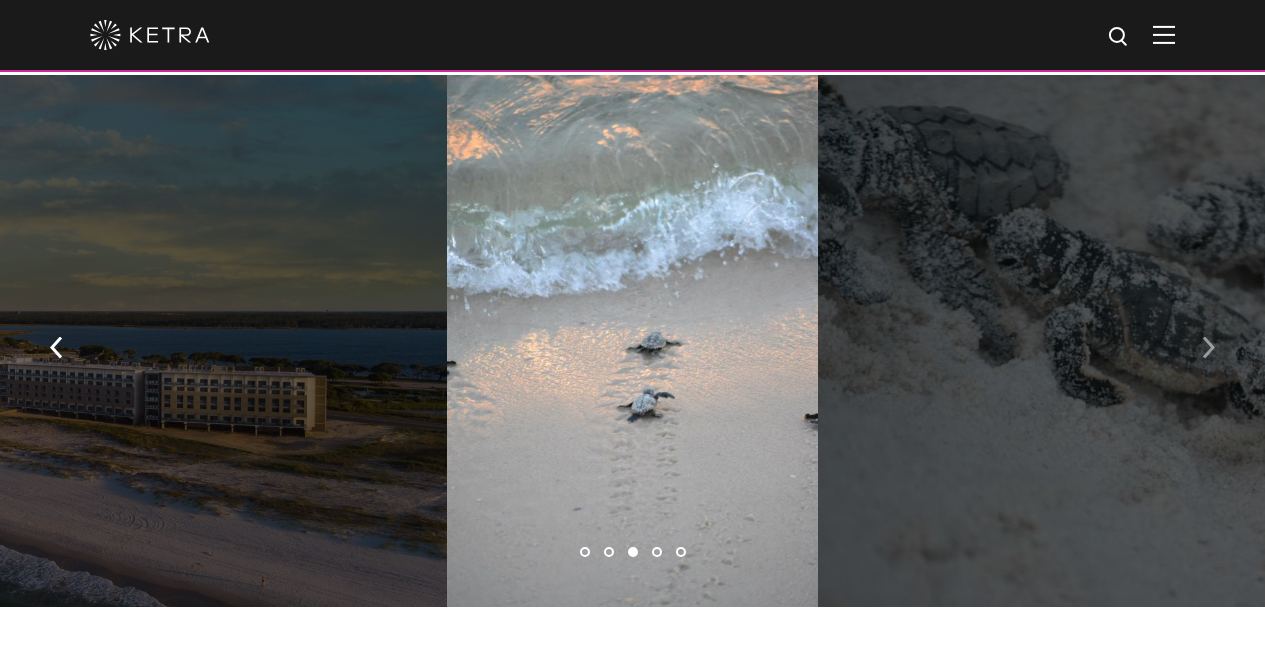 click at bounding box center (1208, 346) 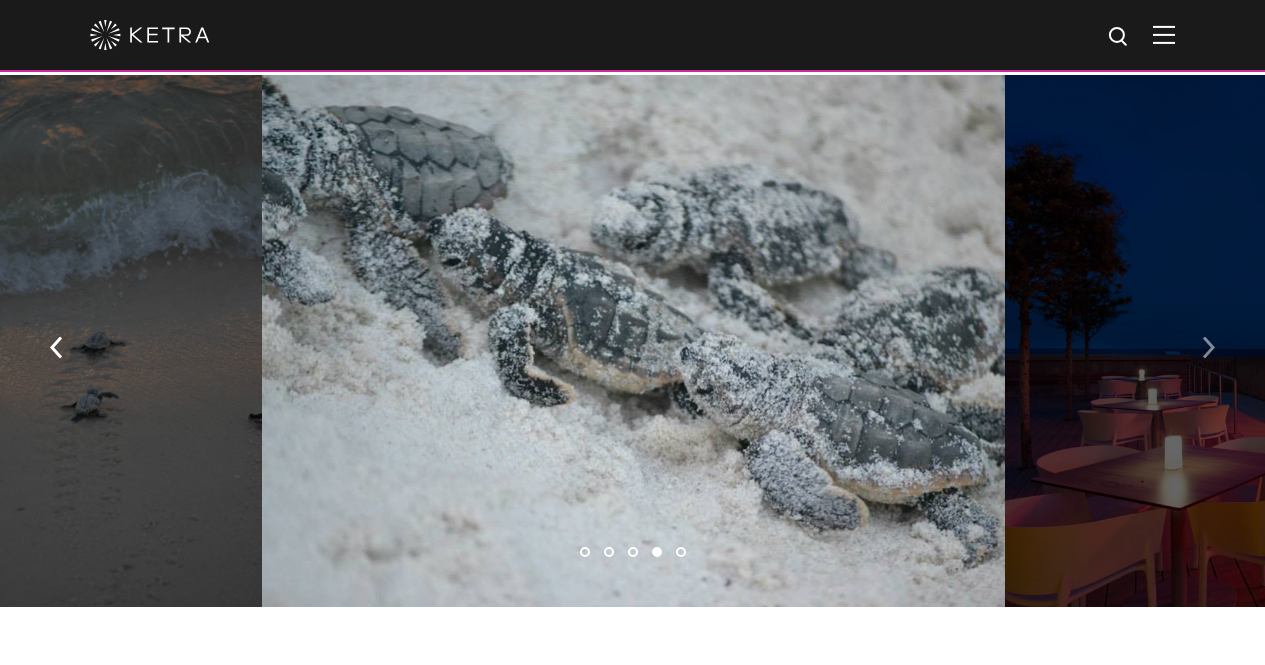 click at bounding box center (1208, 346) 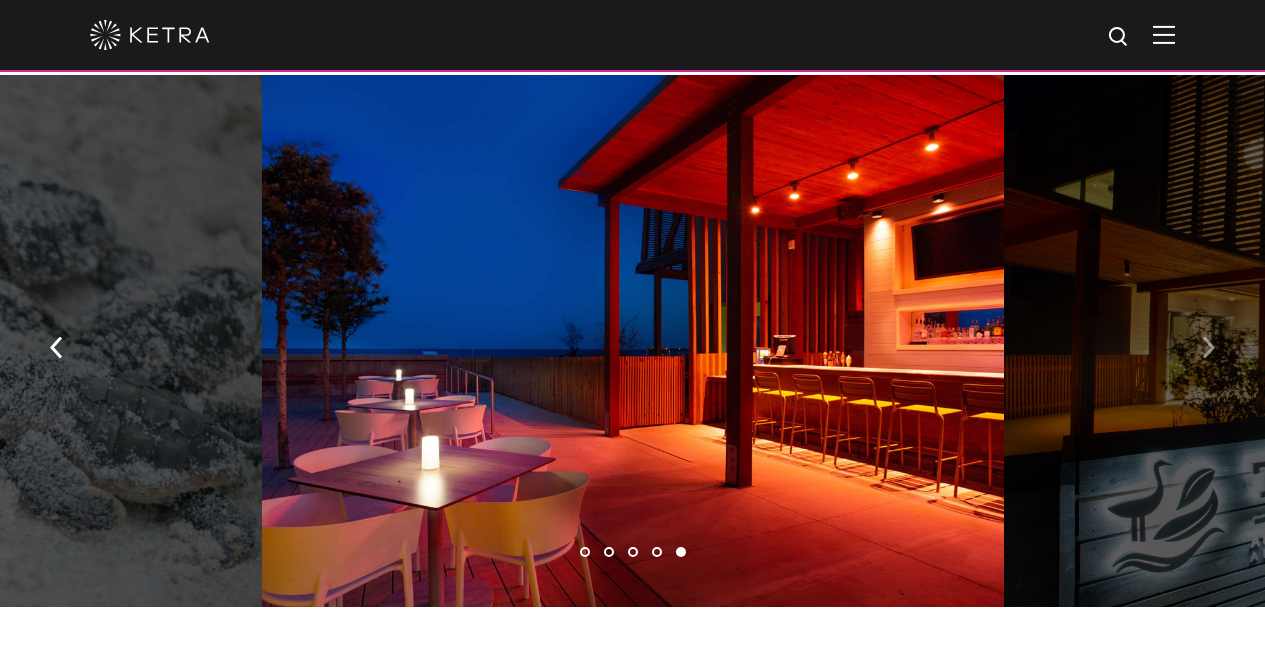 click at bounding box center (1208, 346) 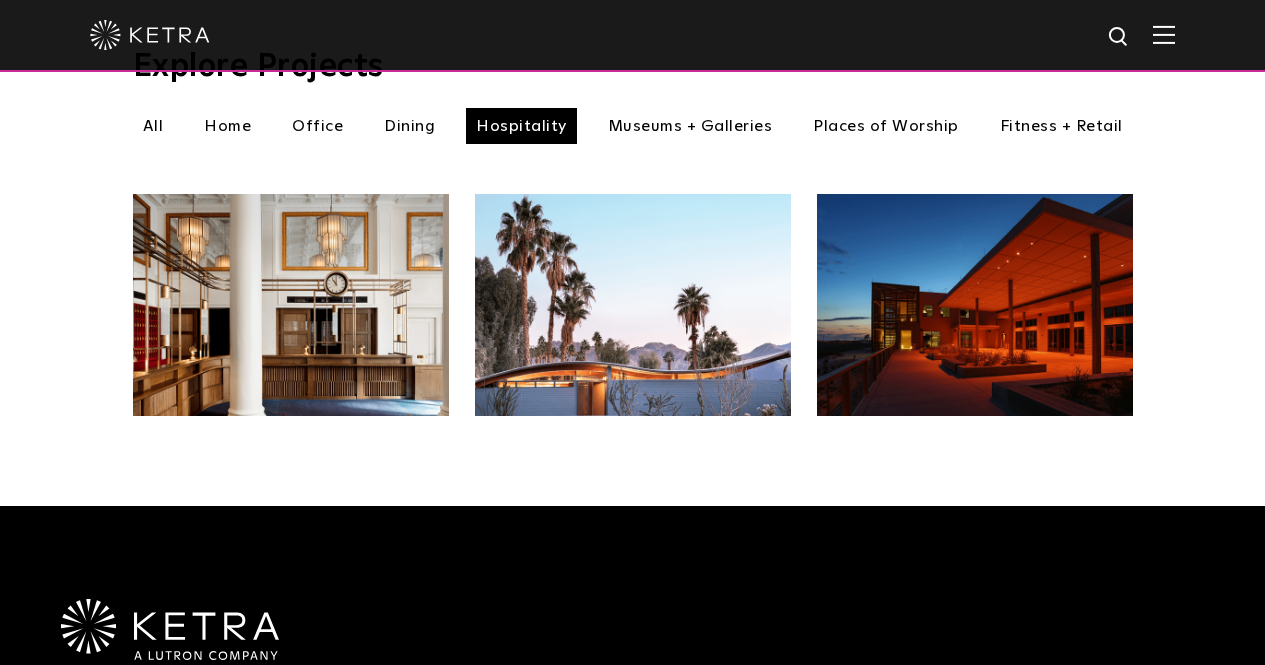 scroll, scrollTop: 694, scrollLeft: 0, axis: vertical 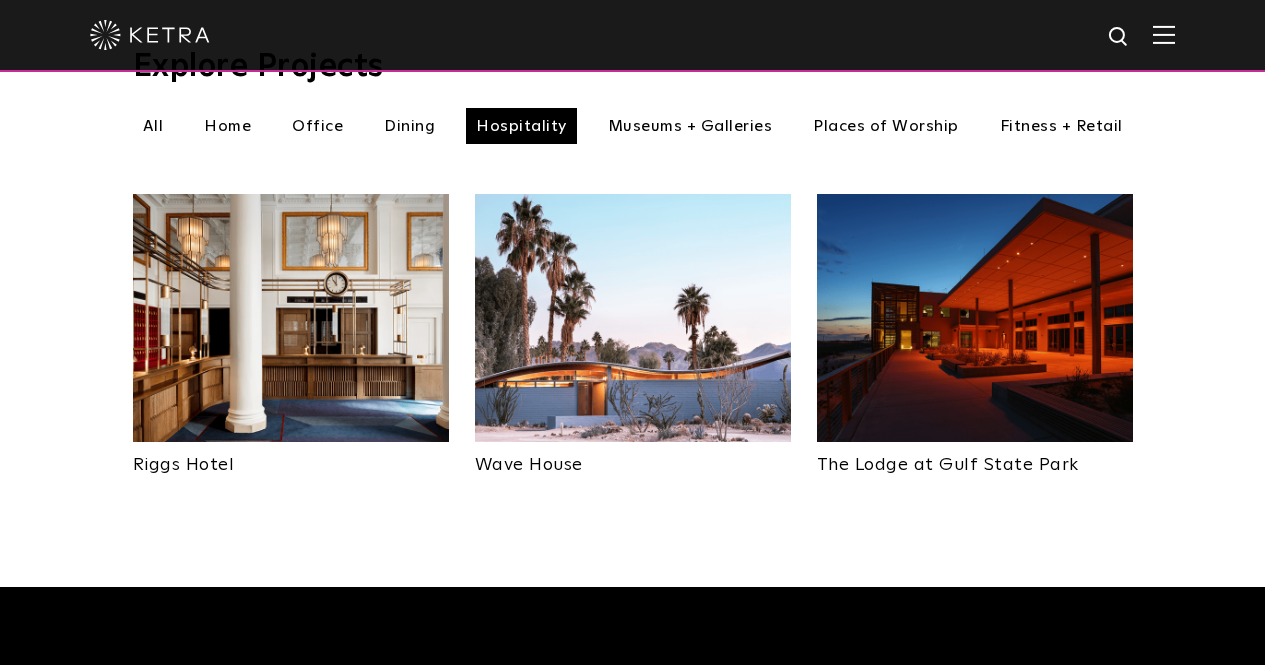click on "Dining" at bounding box center (409, 126) 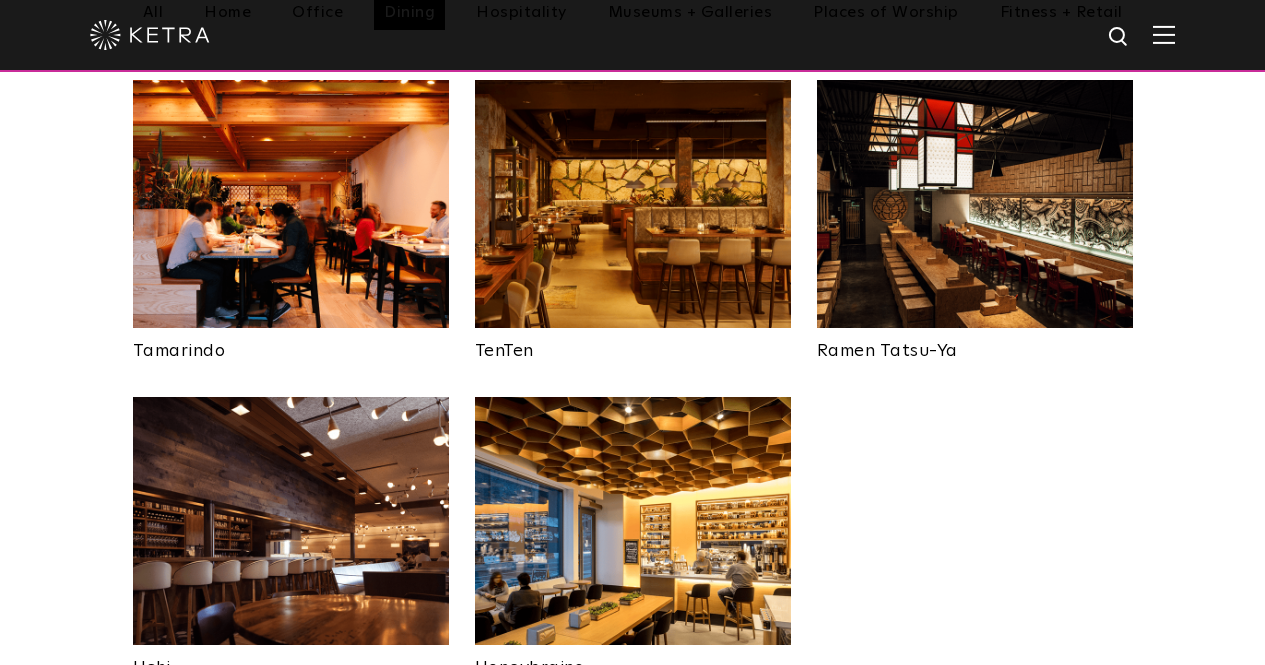 scroll, scrollTop: 808, scrollLeft: 0, axis: vertical 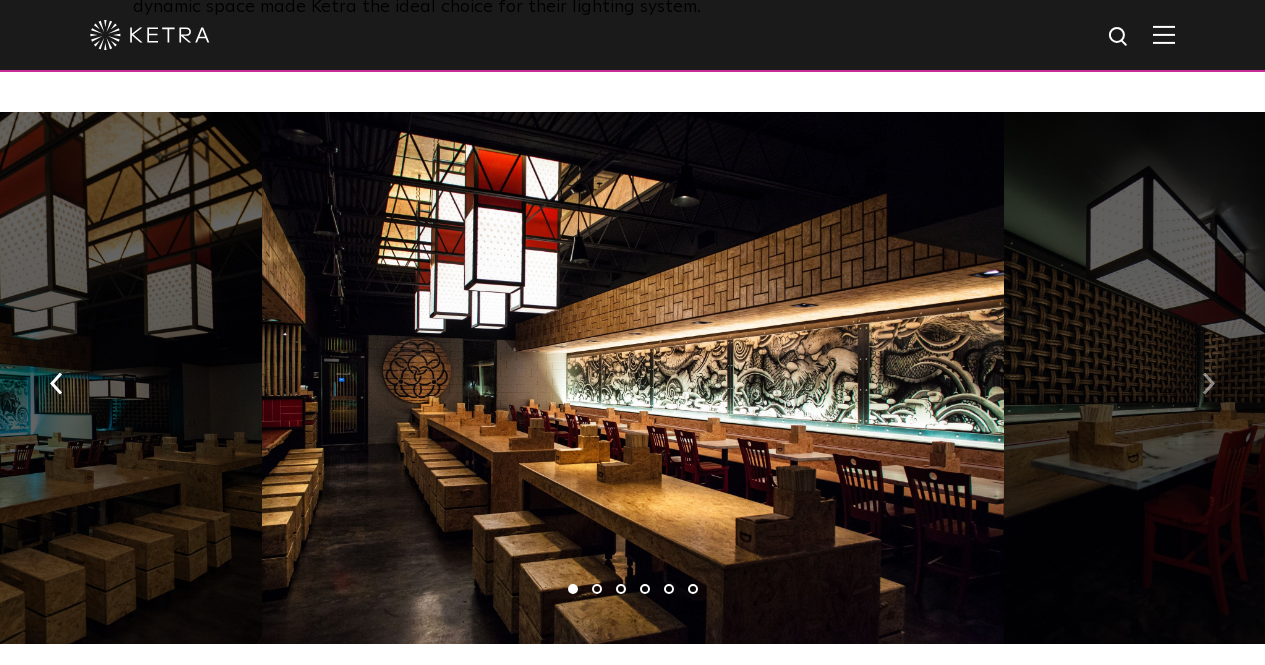 click at bounding box center (1208, 382) 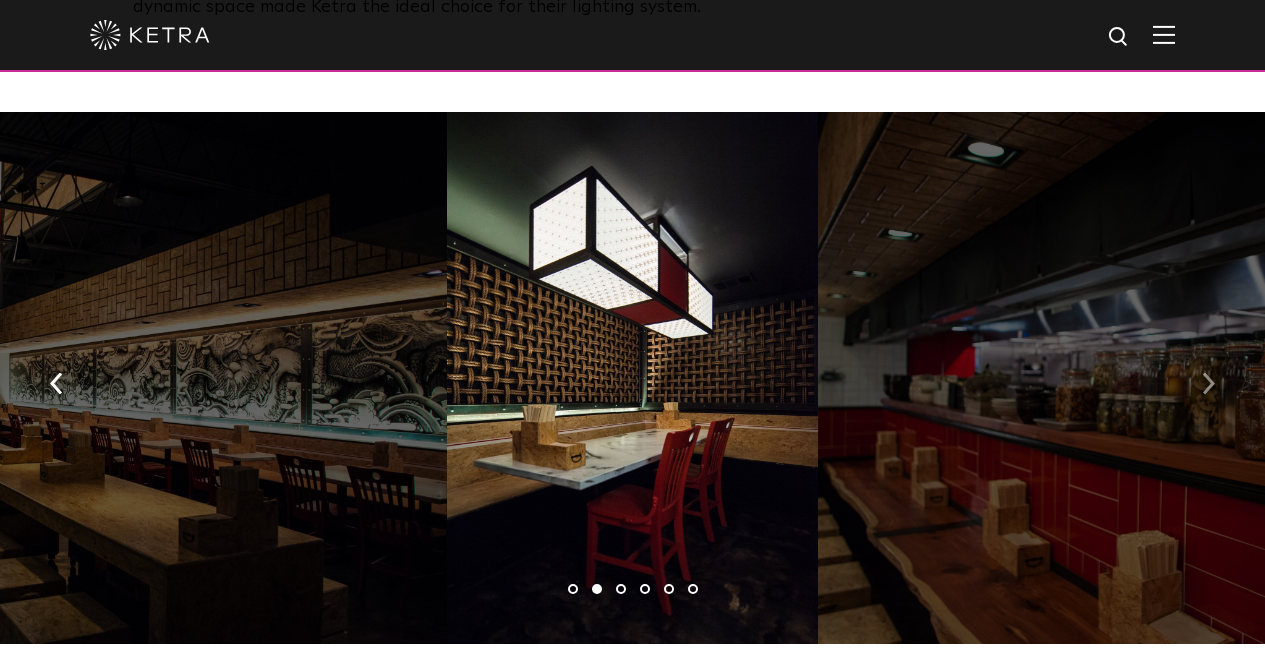 click at bounding box center (1208, 382) 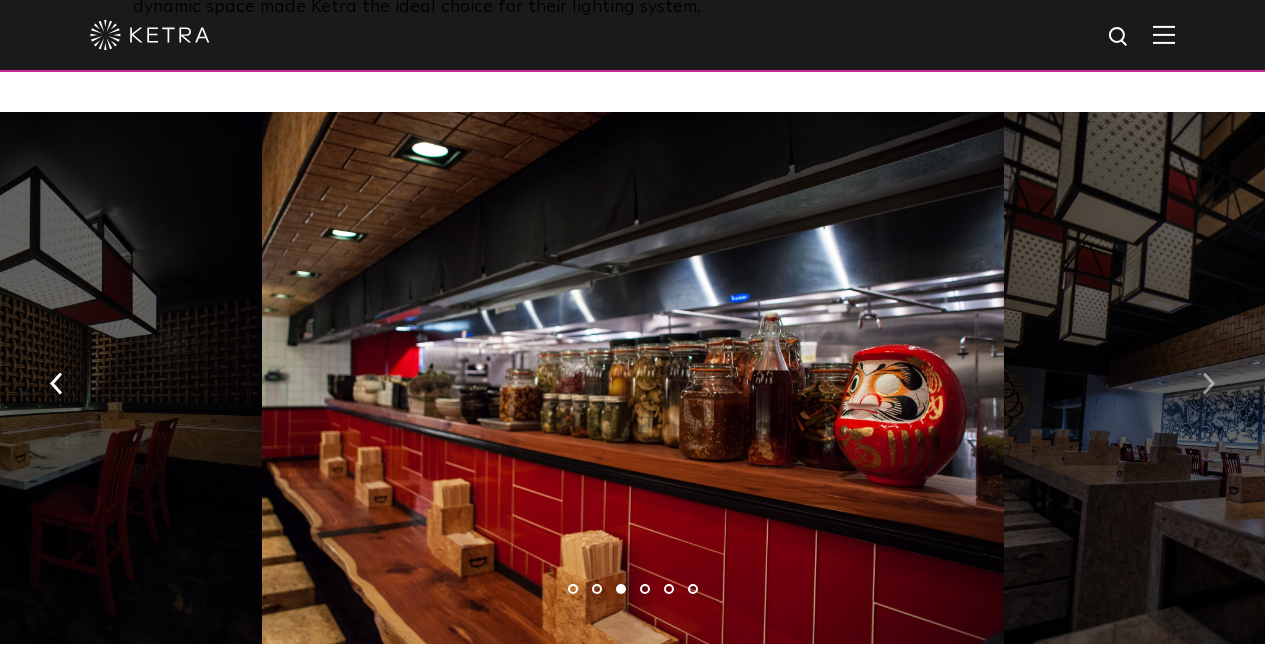 click at bounding box center (1208, 382) 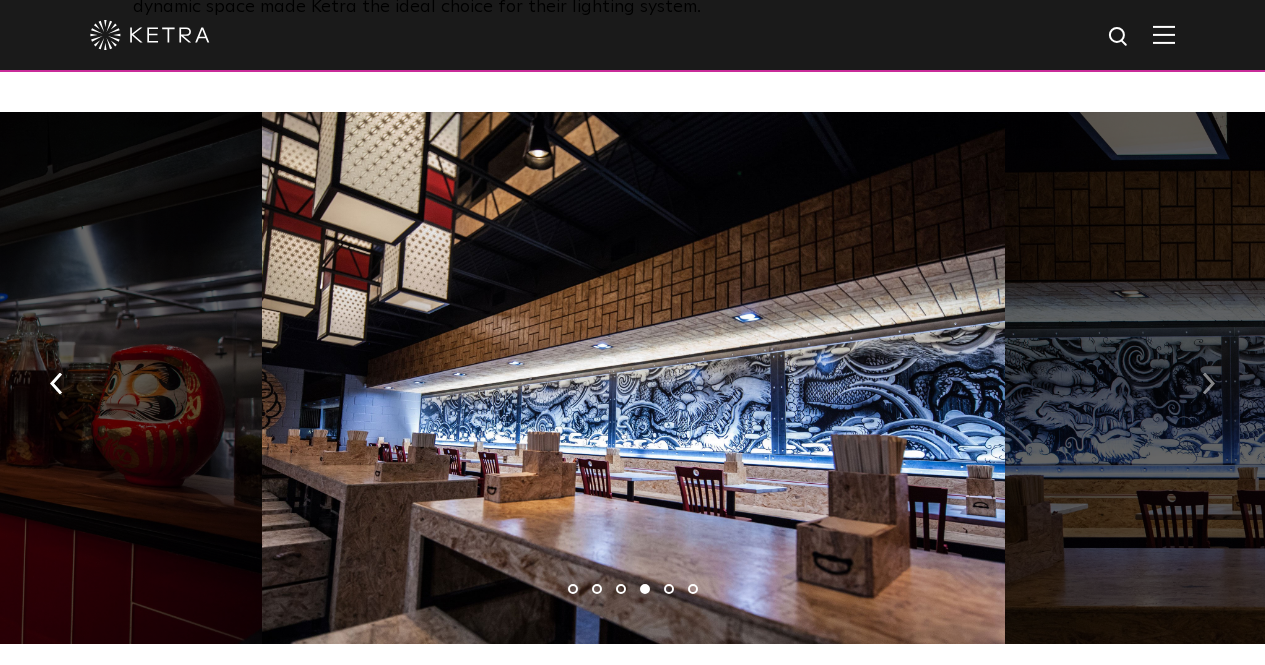 click at bounding box center [1208, 382] 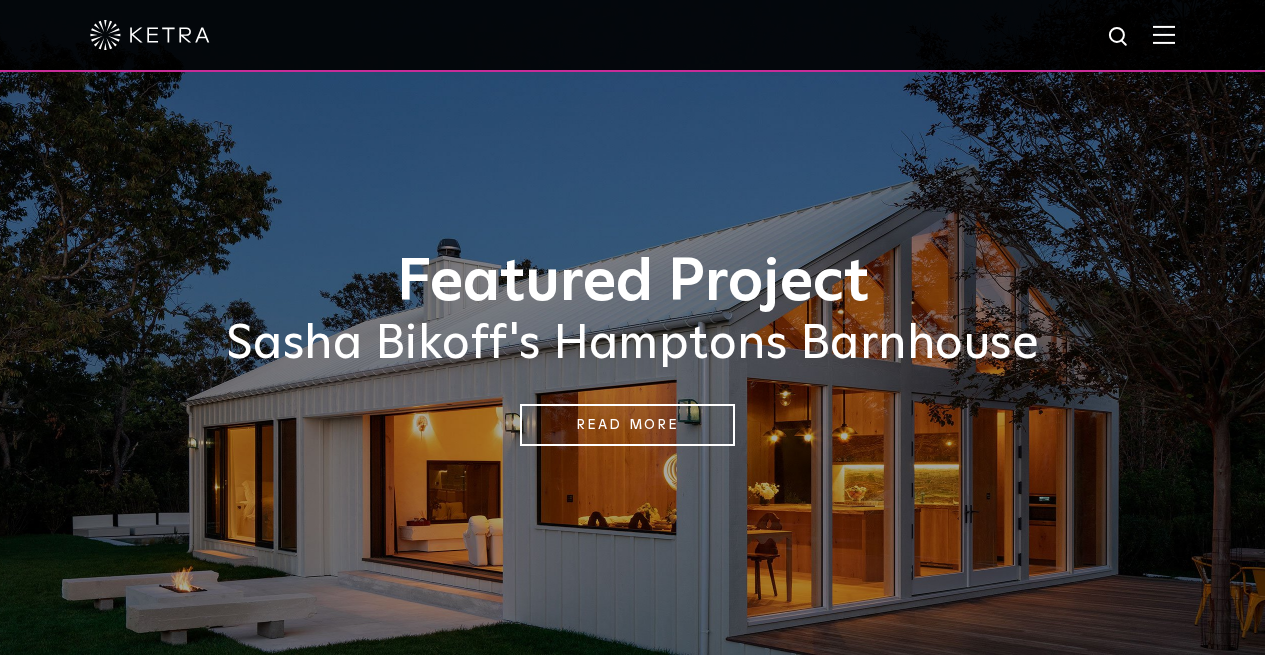 scroll, scrollTop: 801, scrollLeft: 0, axis: vertical 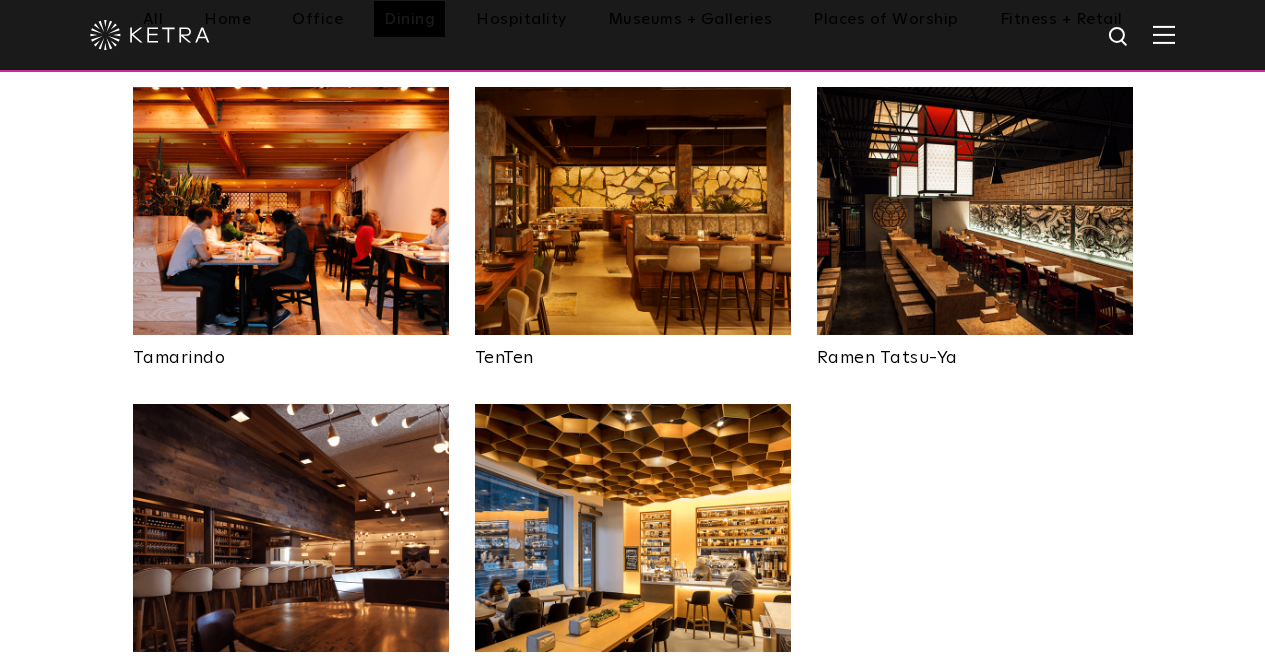 click at bounding box center (633, 211) 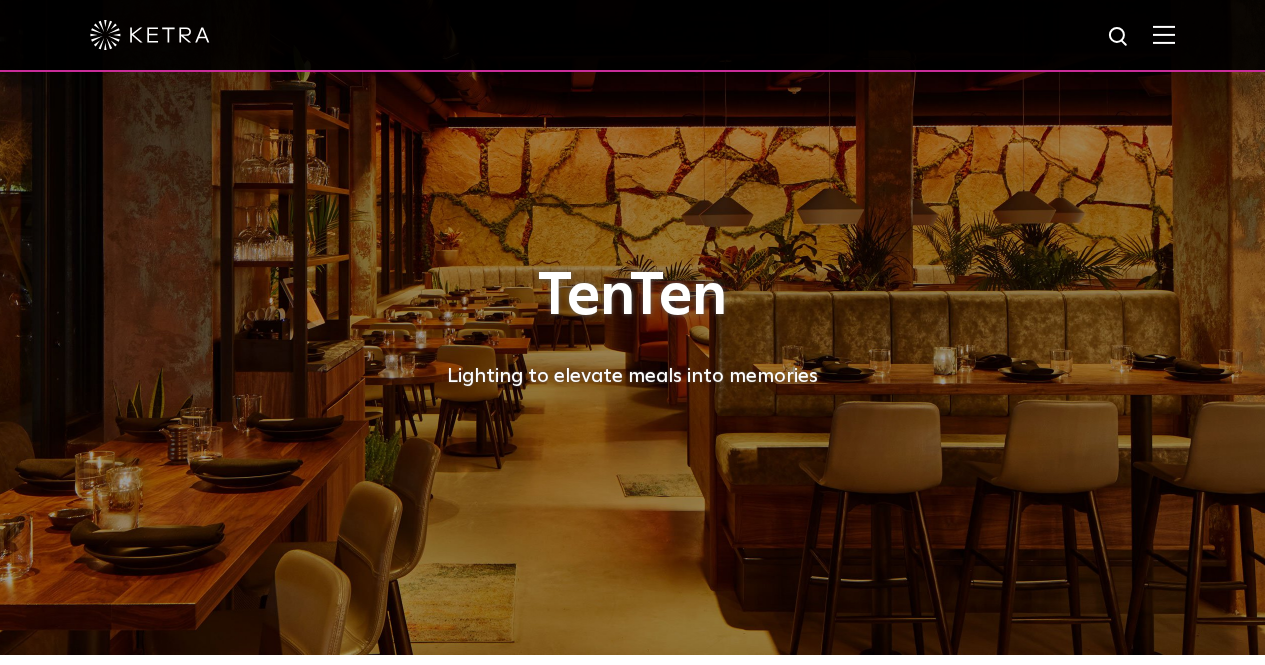scroll, scrollTop: 0, scrollLeft: 0, axis: both 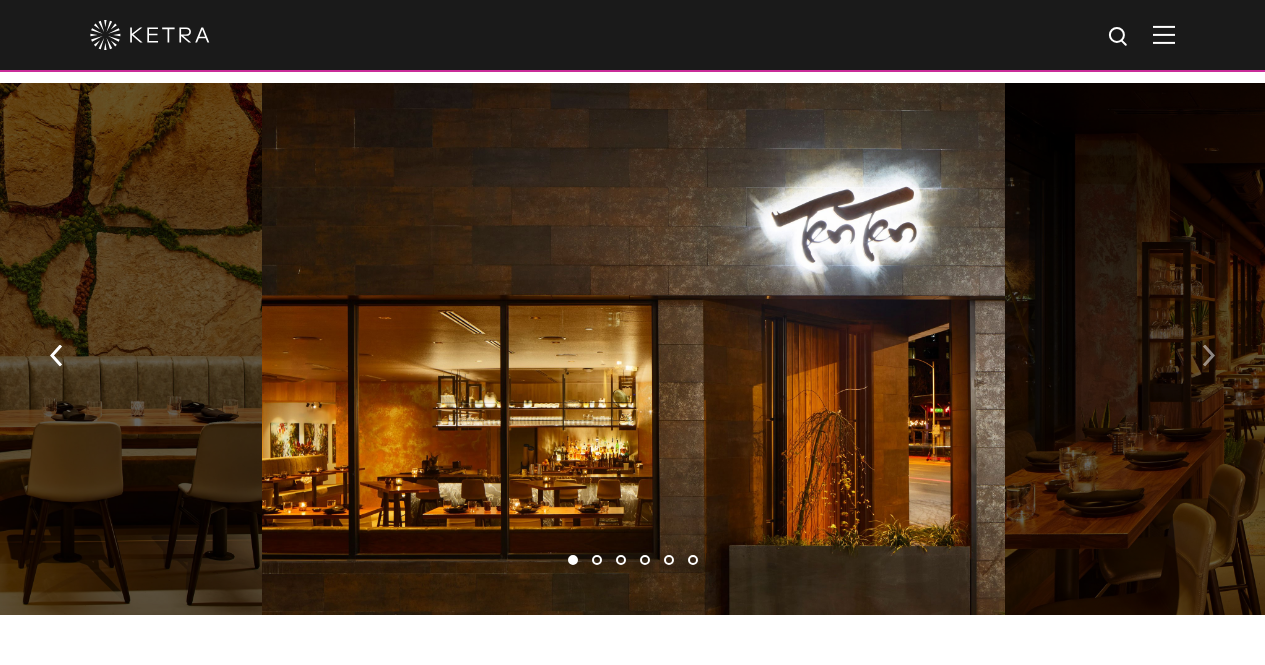 click at bounding box center [1208, 356] 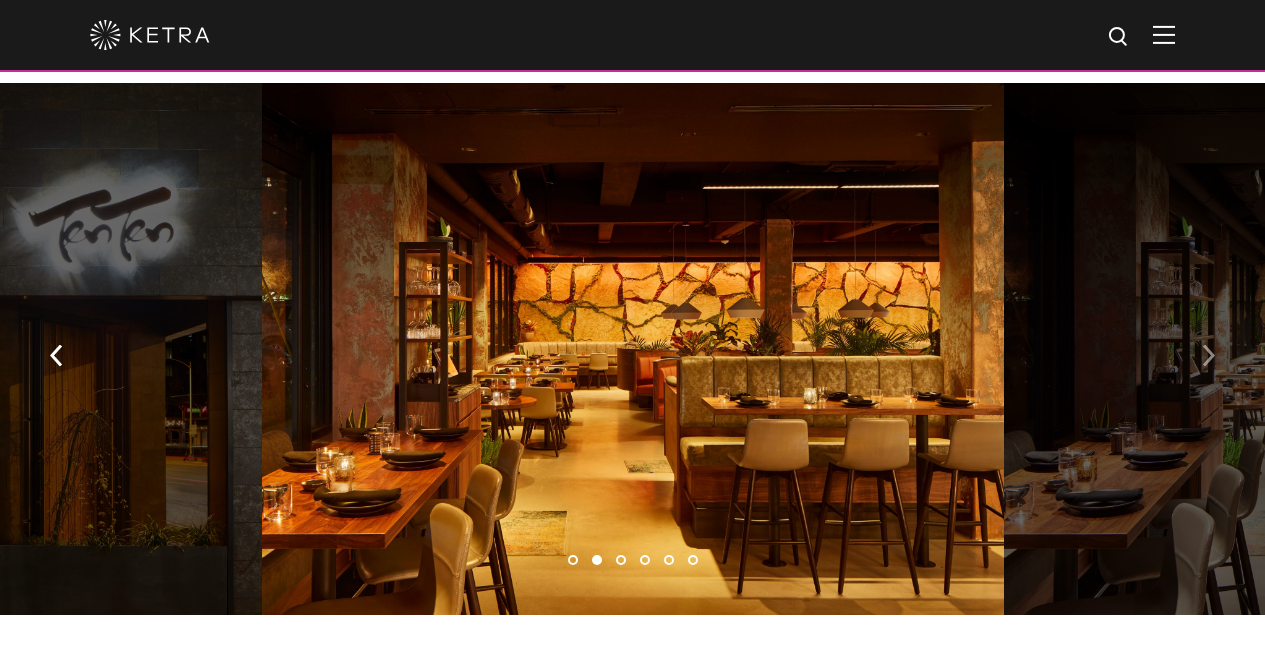 click at bounding box center (1208, 354) 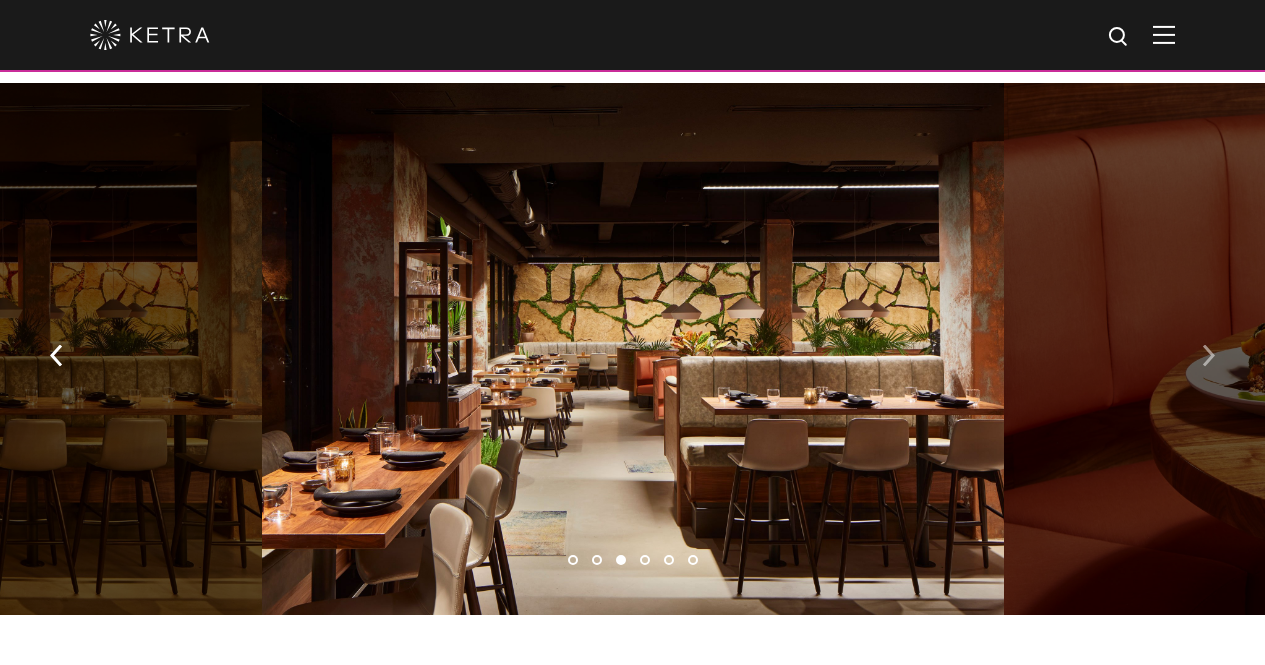click at bounding box center [1208, 356] 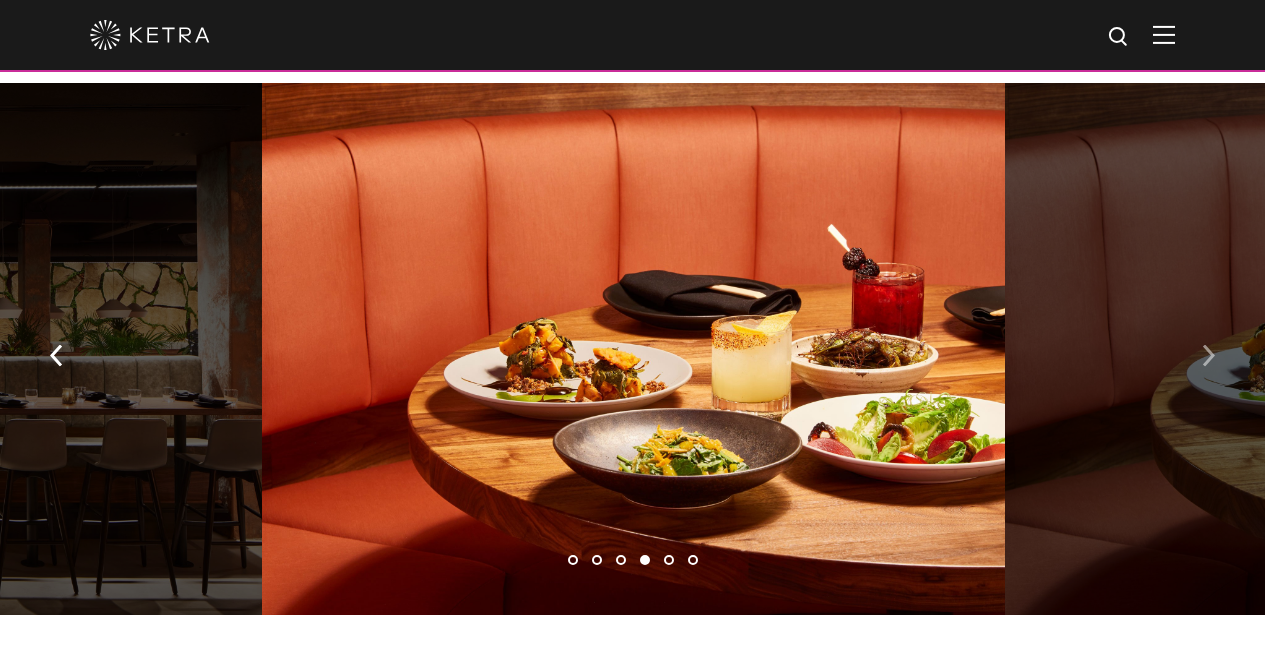 click at bounding box center [1208, 356] 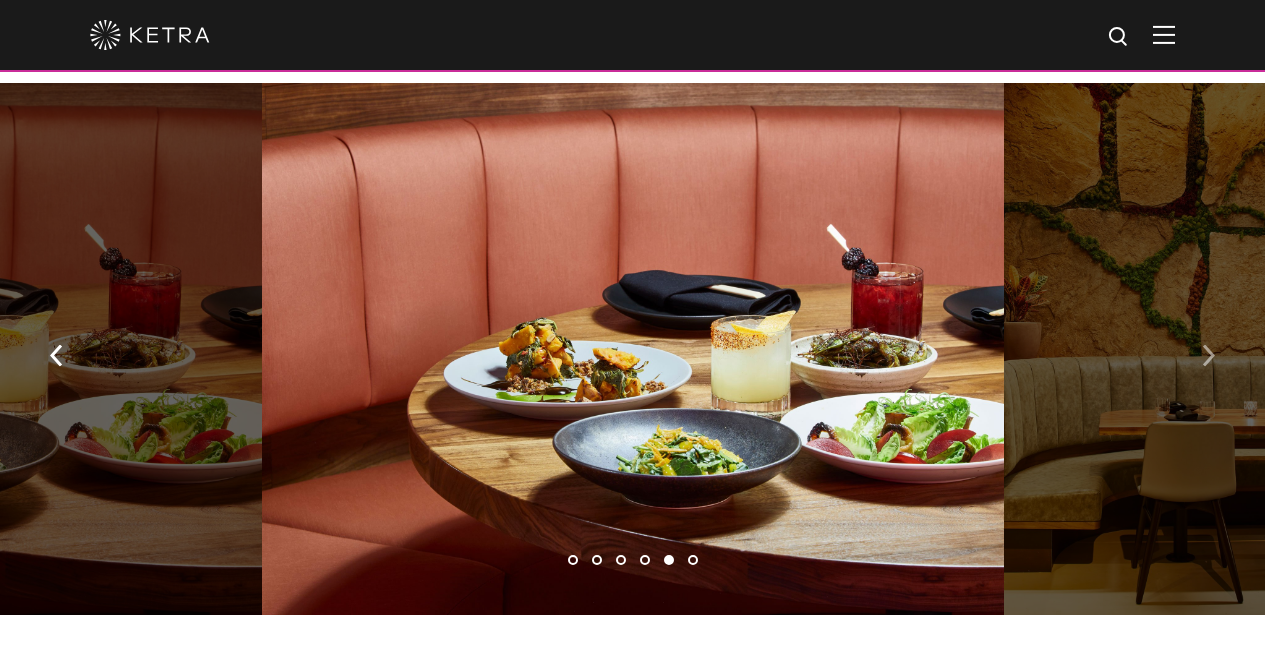 click at bounding box center (1208, 356) 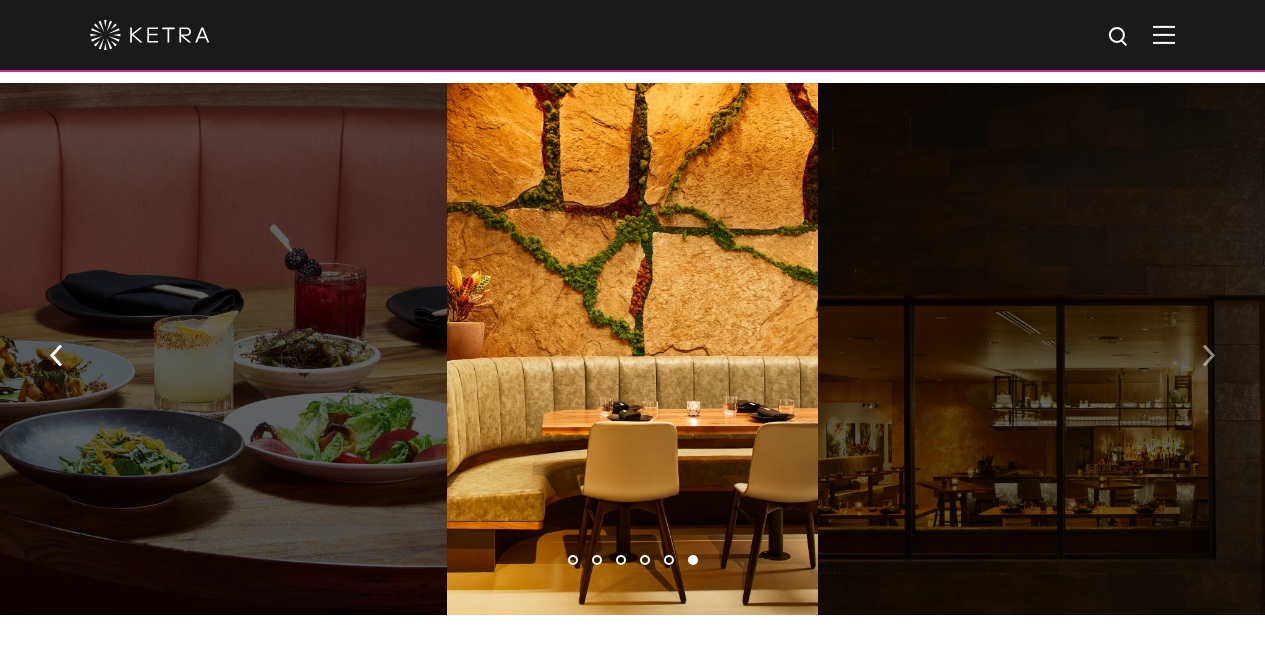 click at bounding box center [1208, 356] 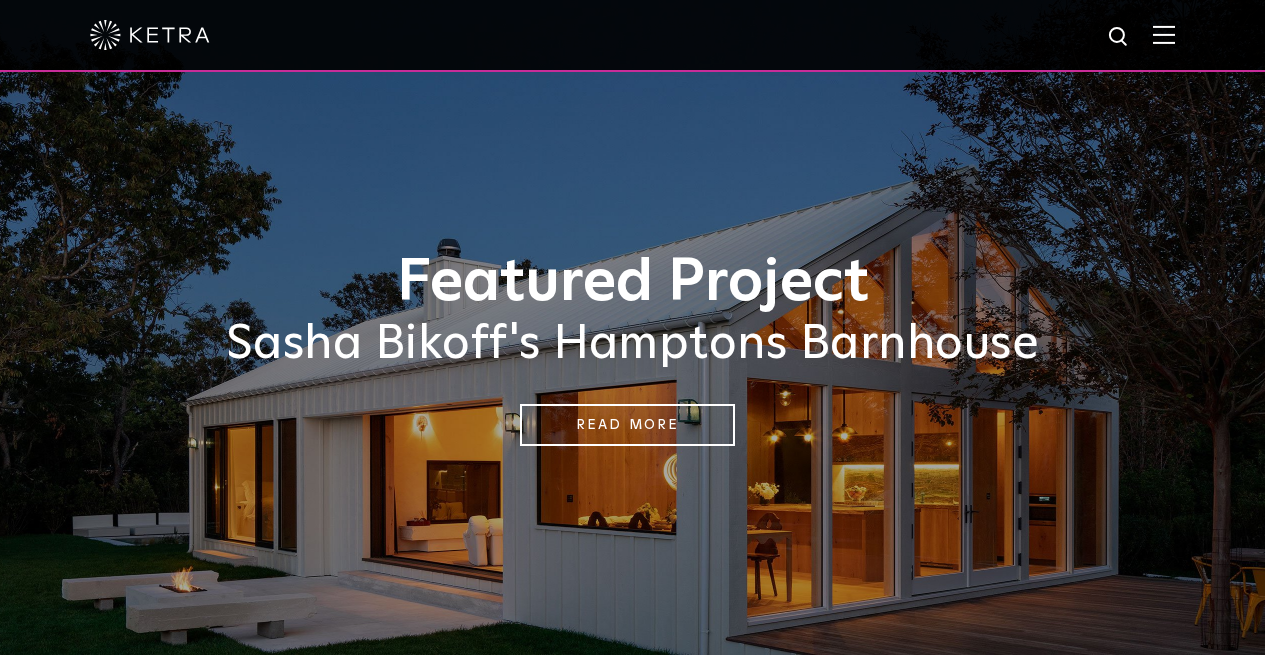 scroll, scrollTop: 801, scrollLeft: 0, axis: vertical 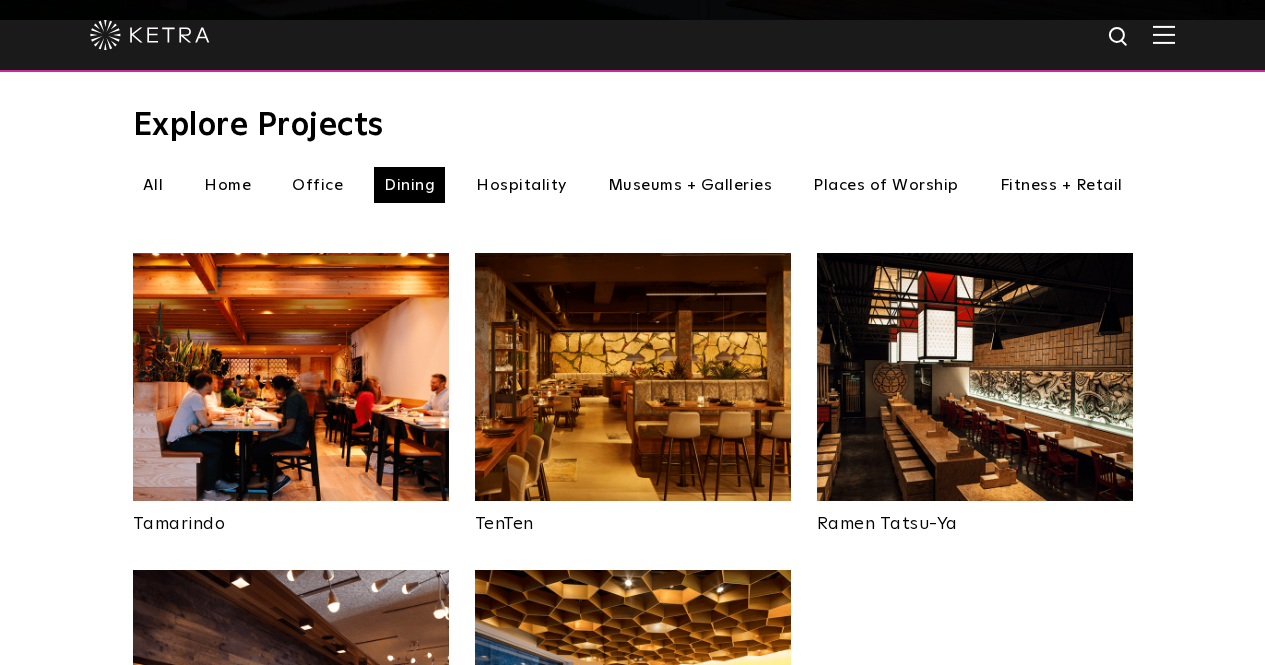 click on "Museums + Galleries" at bounding box center [690, 185] 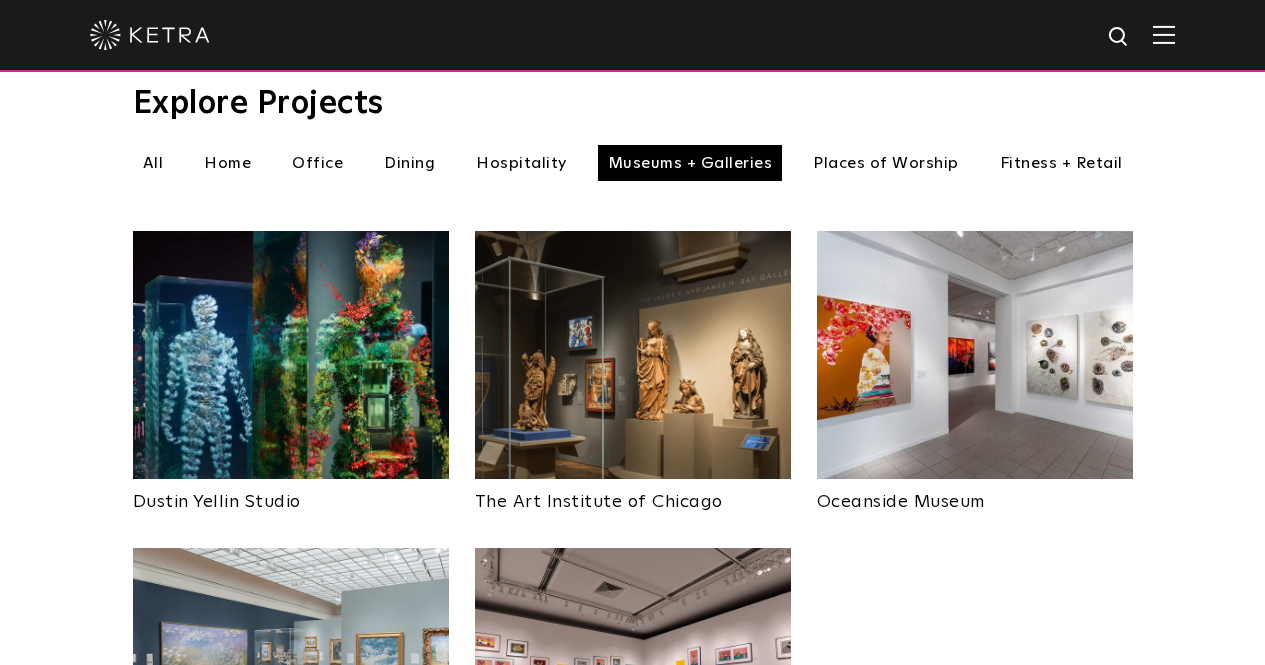 scroll, scrollTop: 663, scrollLeft: 0, axis: vertical 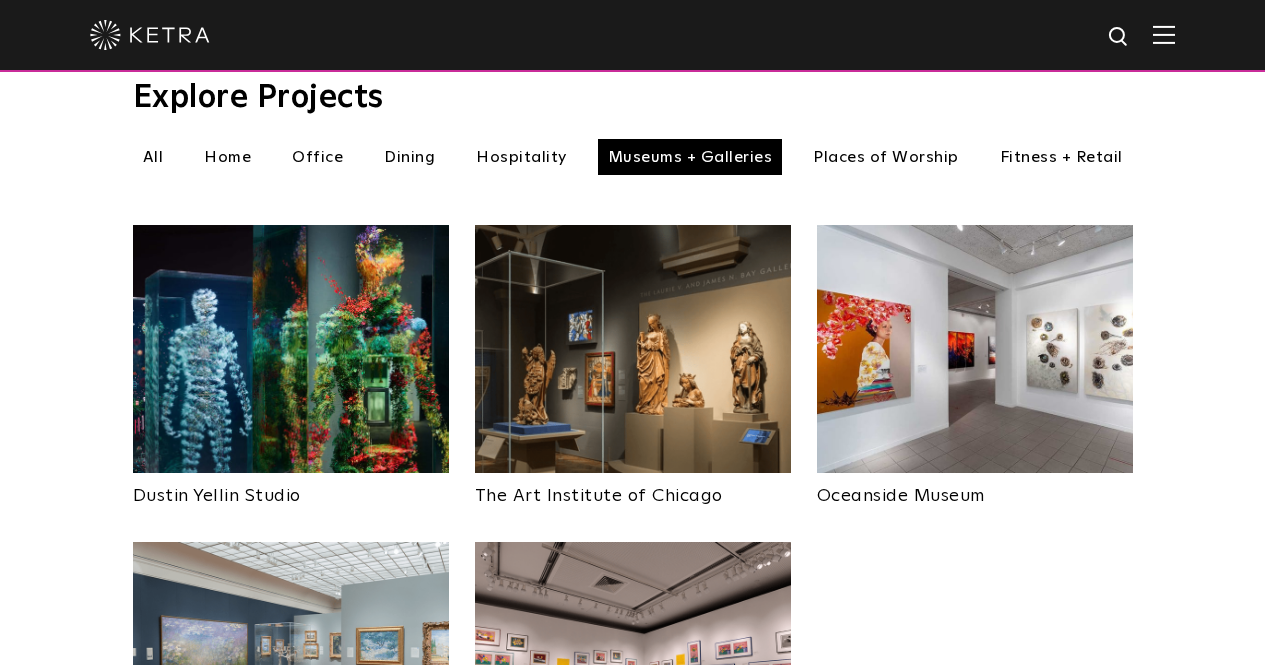 click on "Fitness + Retail" at bounding box center [1061, 157] 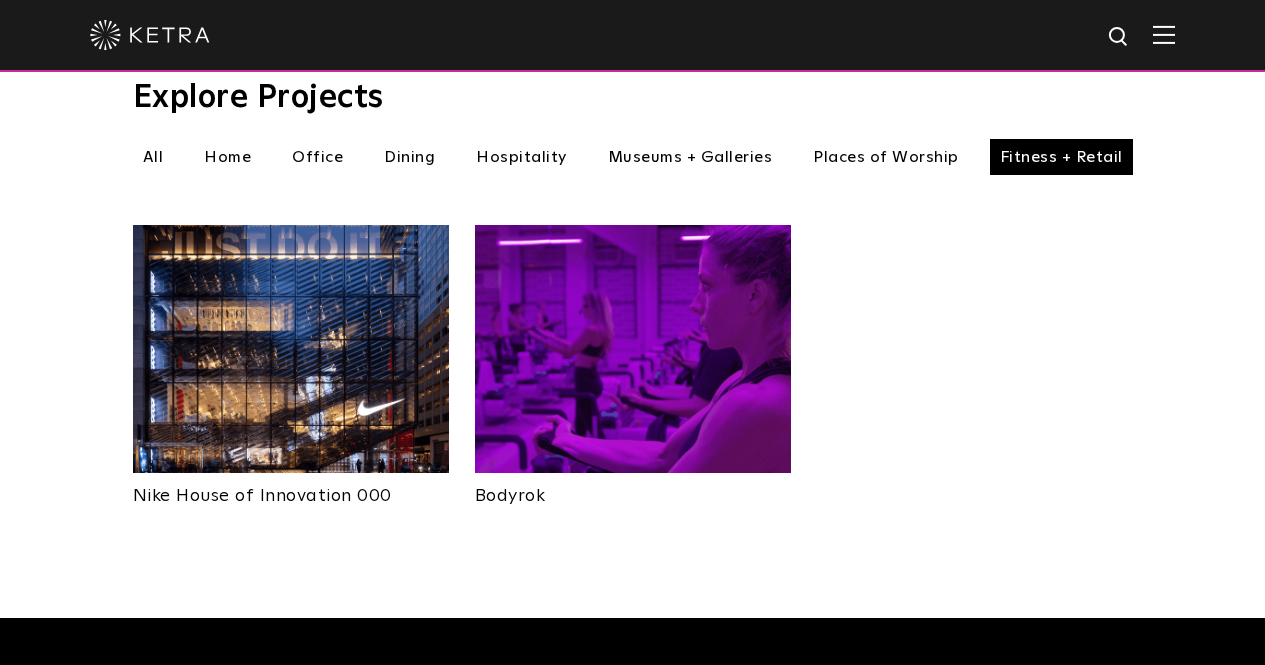 click on "Places of Worship" at bounding box center (886, 157) 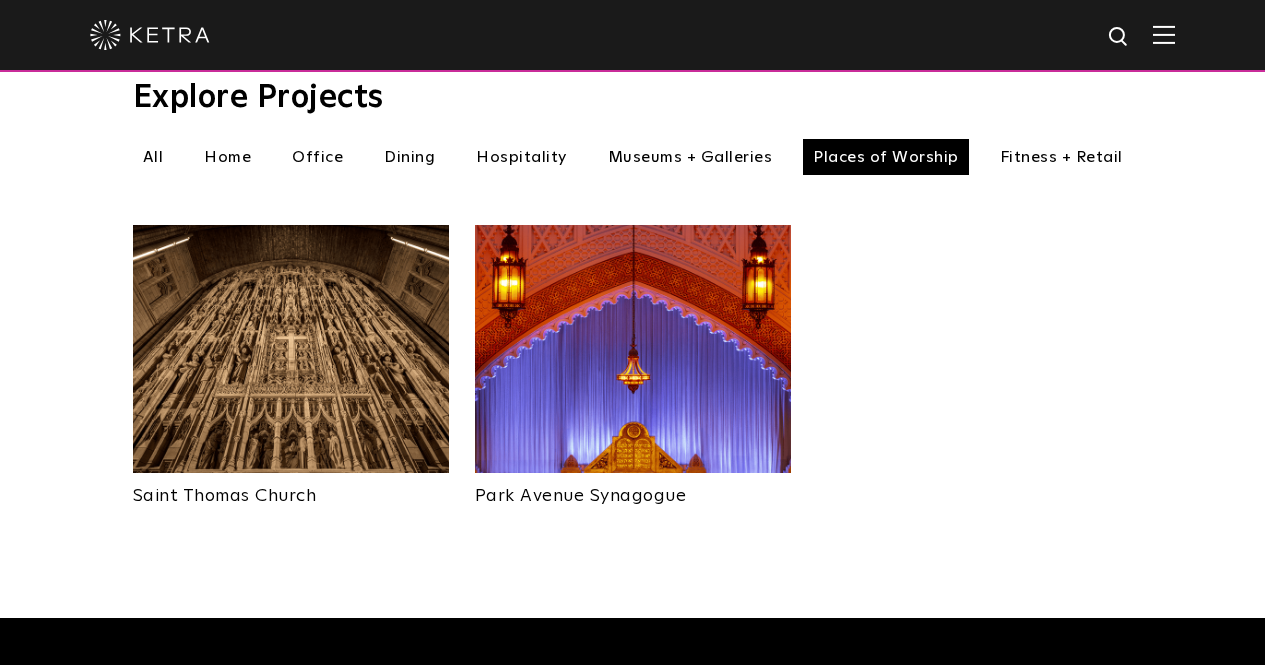 click on "Home" at bounding box center (227, 157) 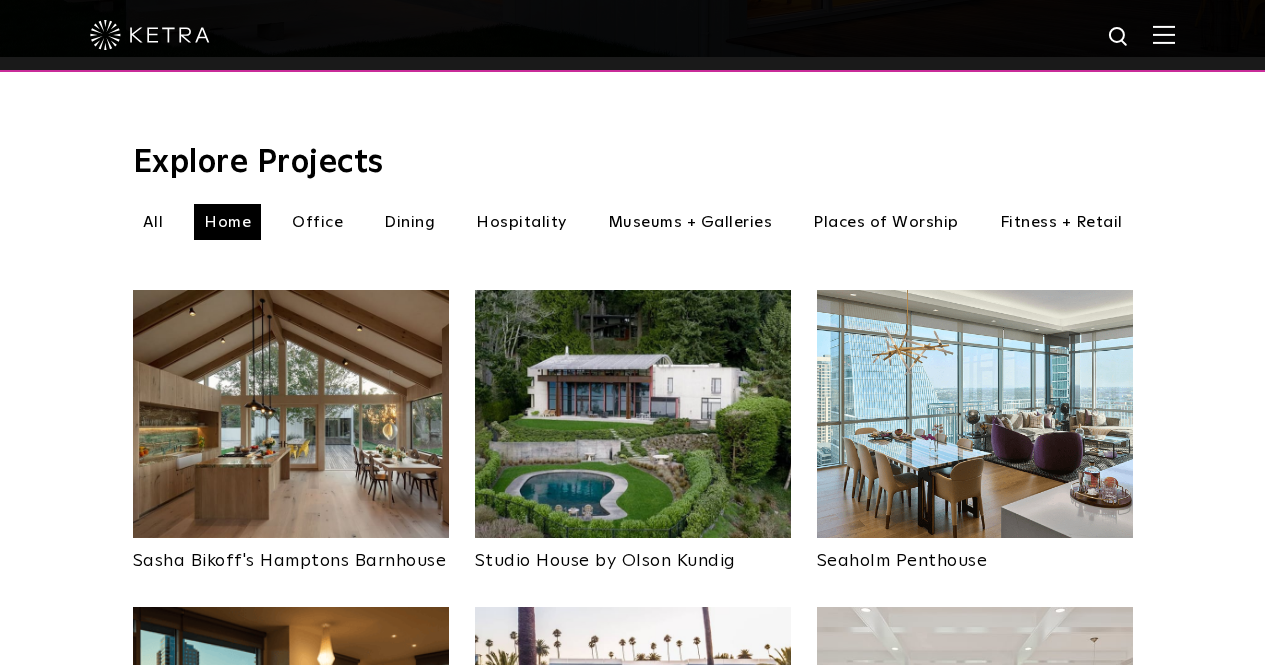 scroll, scrollTop: 597, scrollLeft: 0, axis: vertical 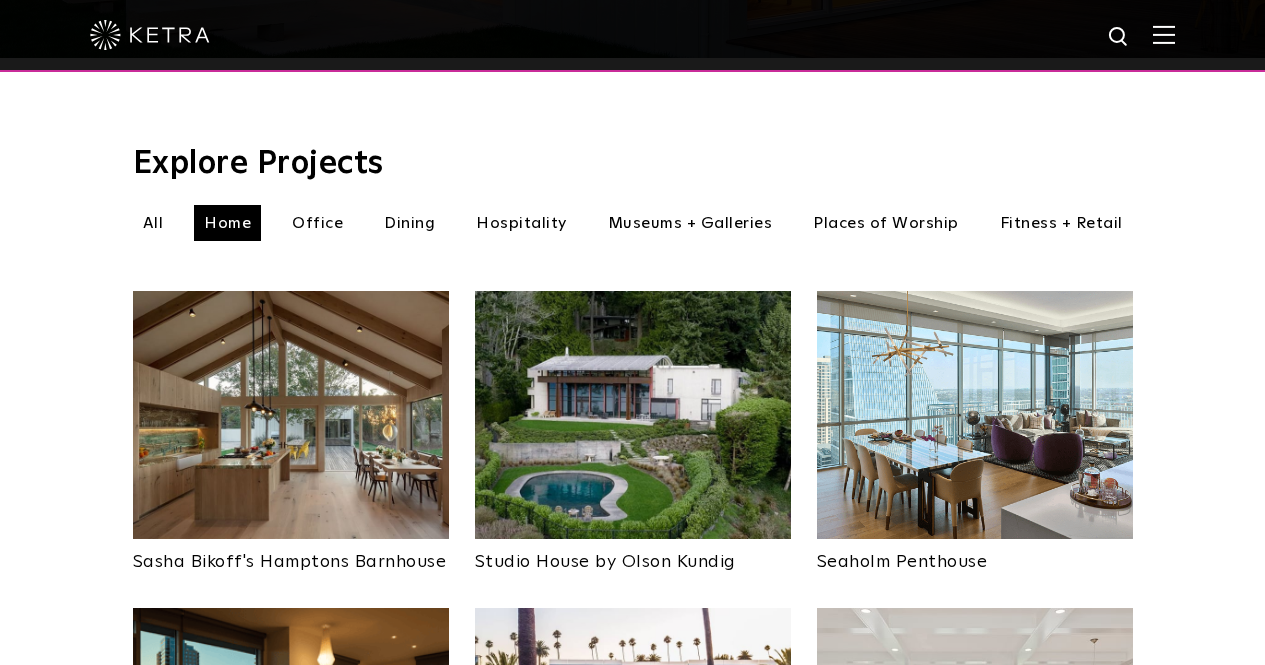 click on "Hospitality" at bounding box center (521, 223) 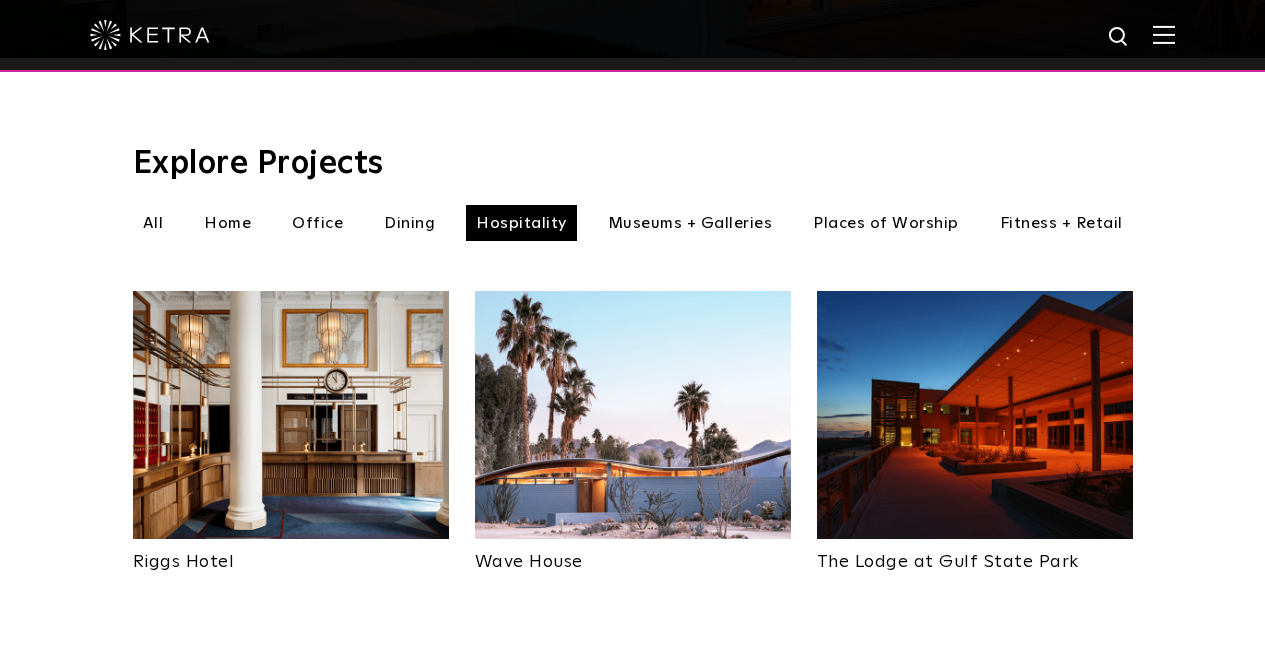 click on "Museums + Galleries" at bounding box center [690, 223] 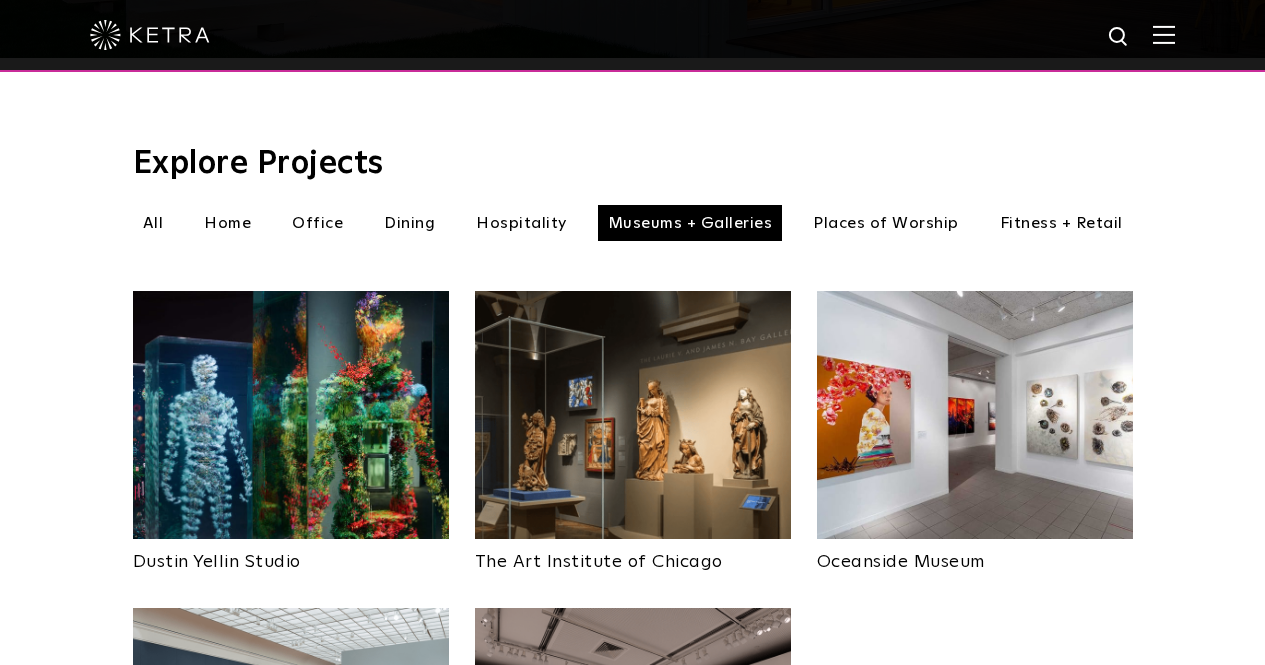 click on "Places of Worship" at bounding box center [886, 223] 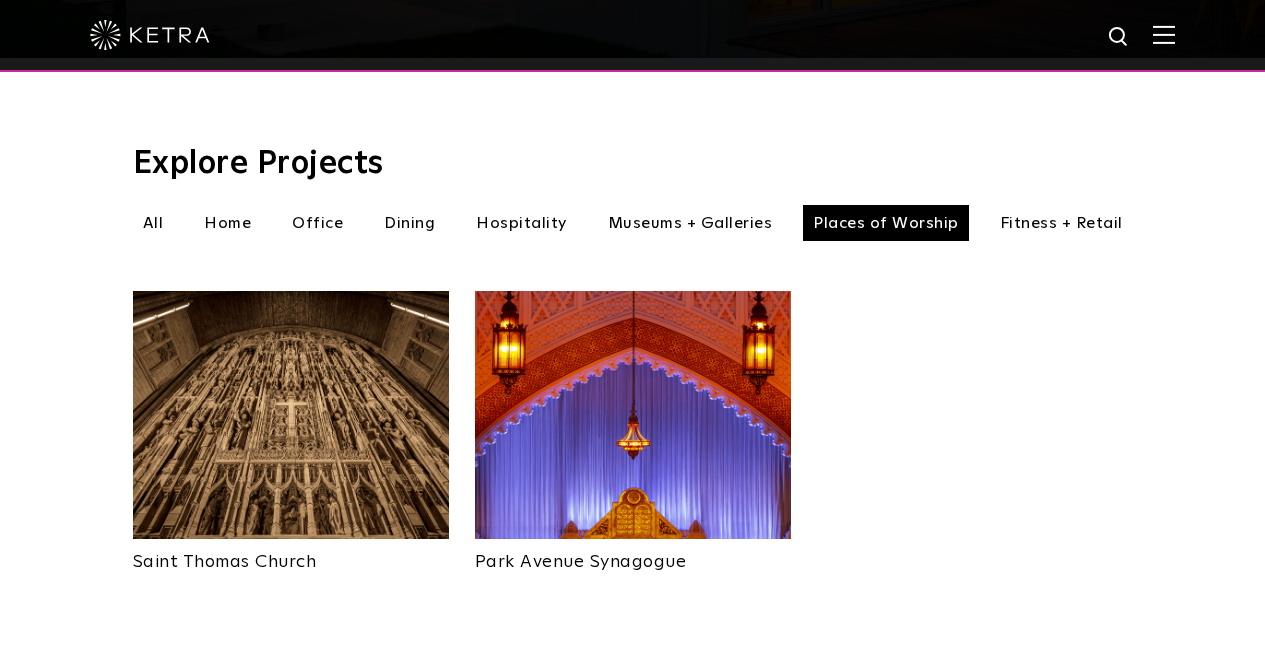 click on "All" at bounding box center (153, 223) 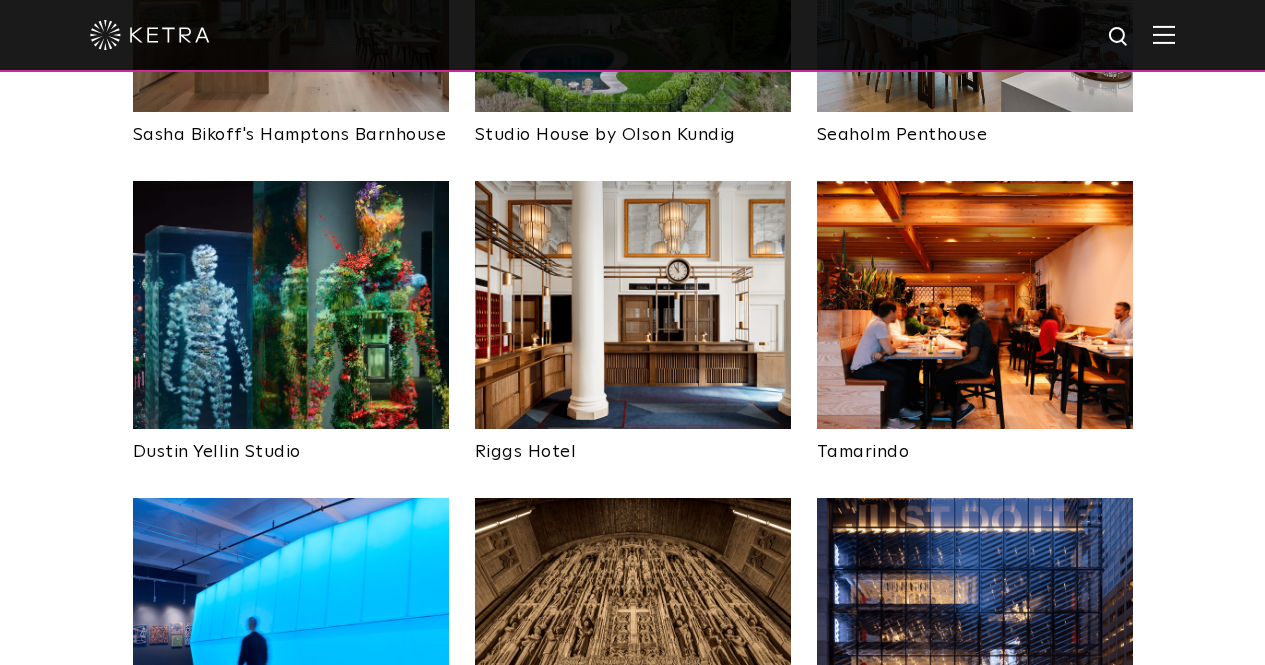 scroll, scrollTop: 1030, scrollLeft: 0, axis: vertical 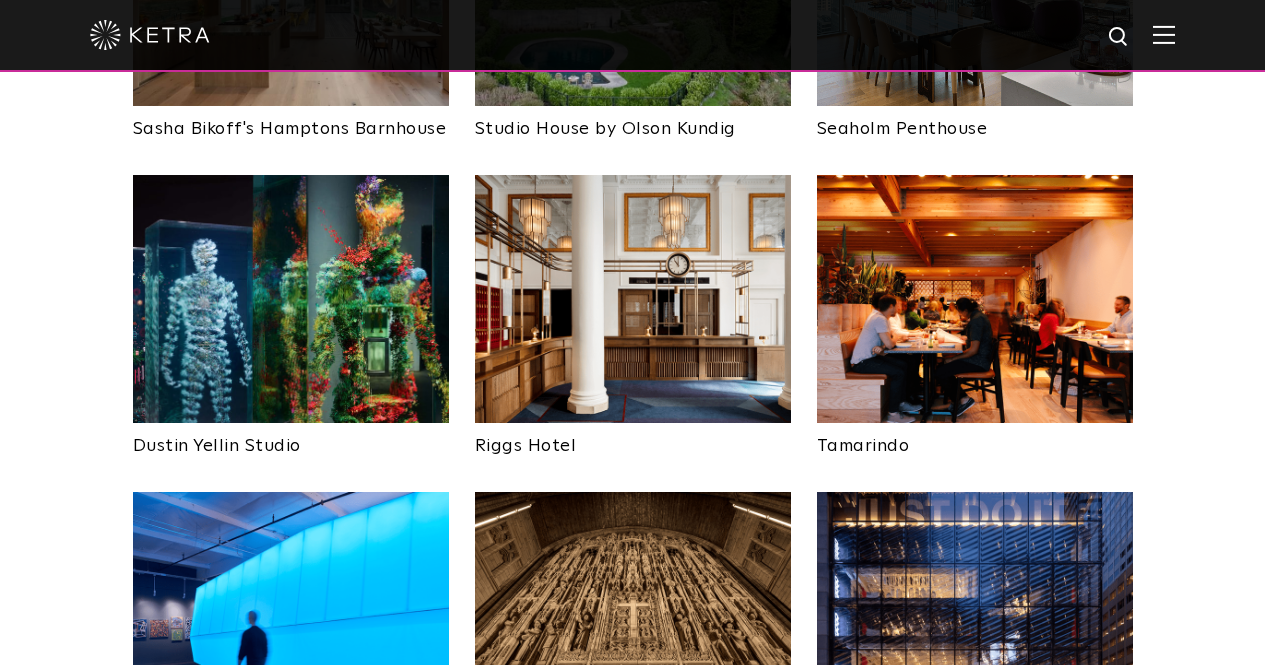 click at bounding box center (633, 299) 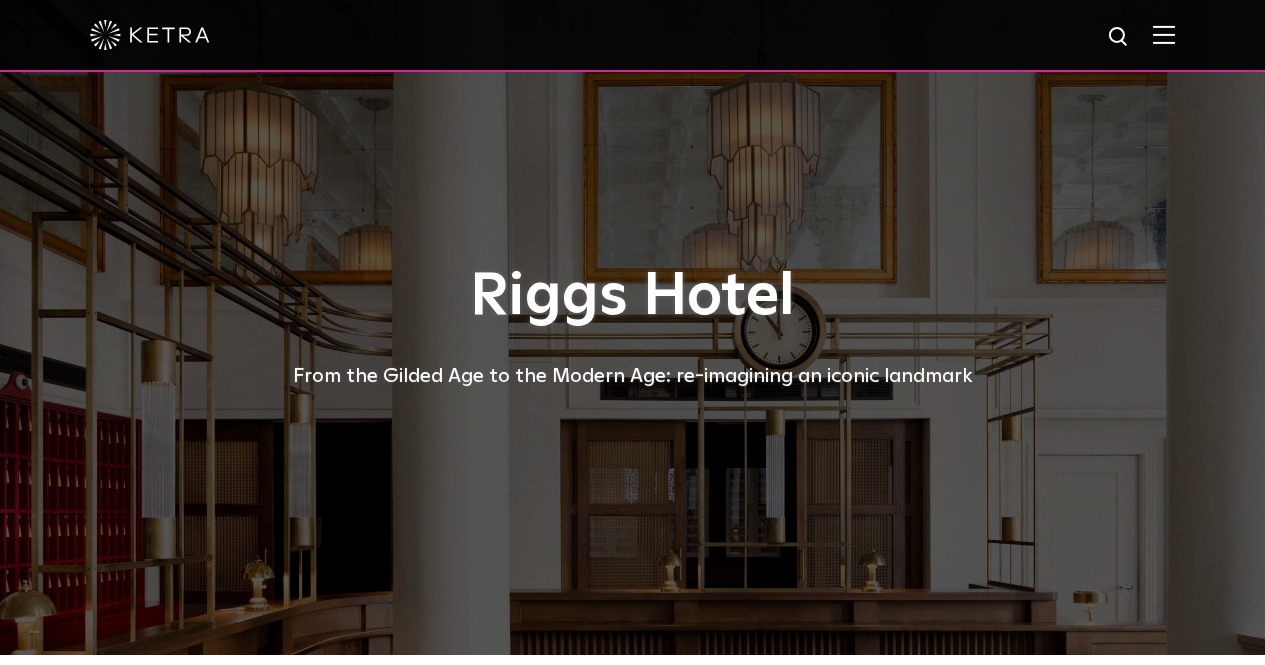 scroll, scrollTop: 0, scrollLeft: 0, axis: both 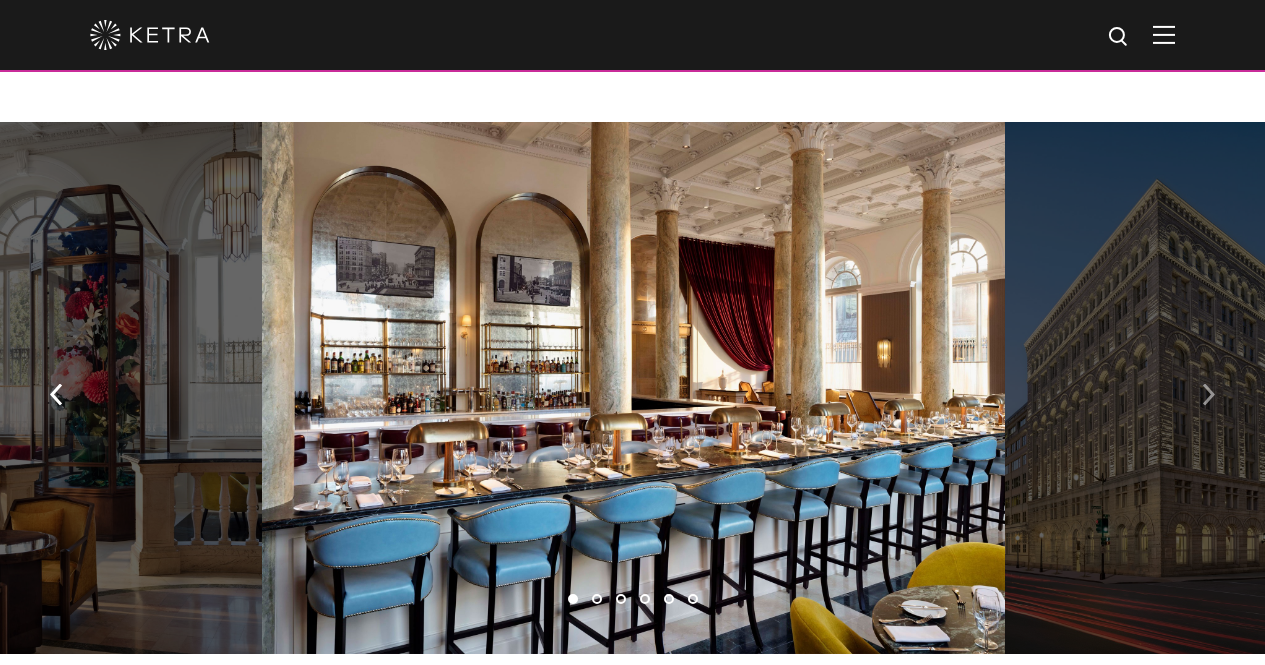 click at bounding box center [1208, 394] 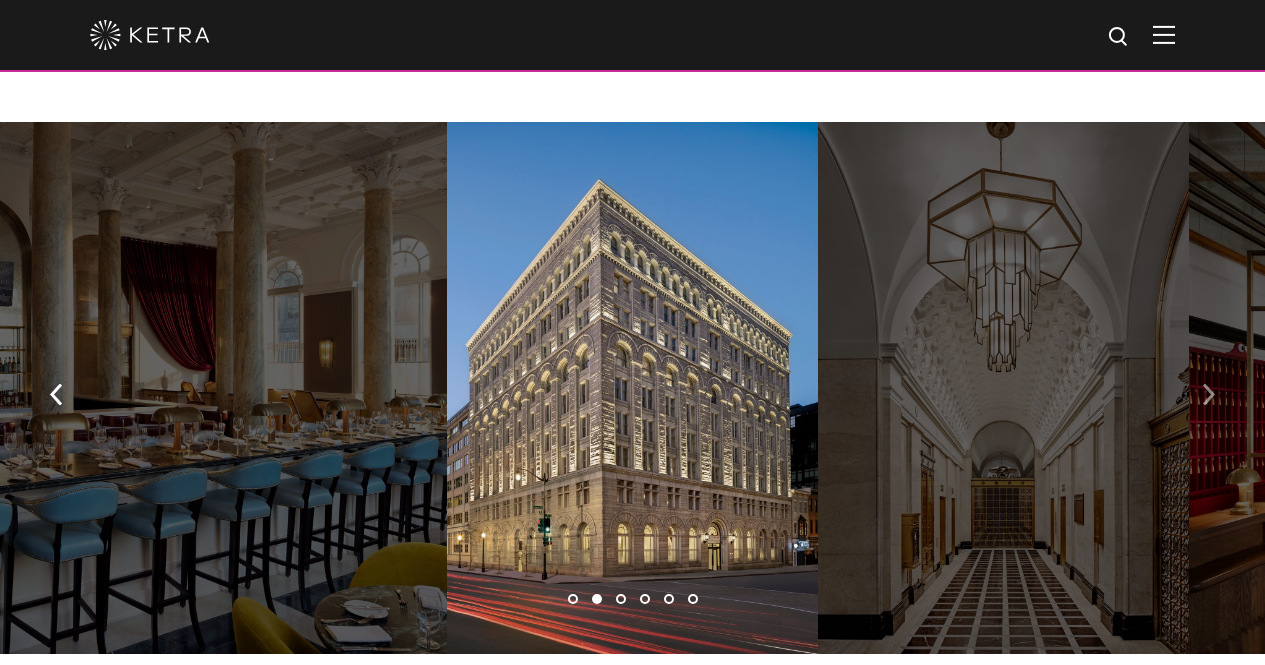 click at bounding box center (1208, 394) 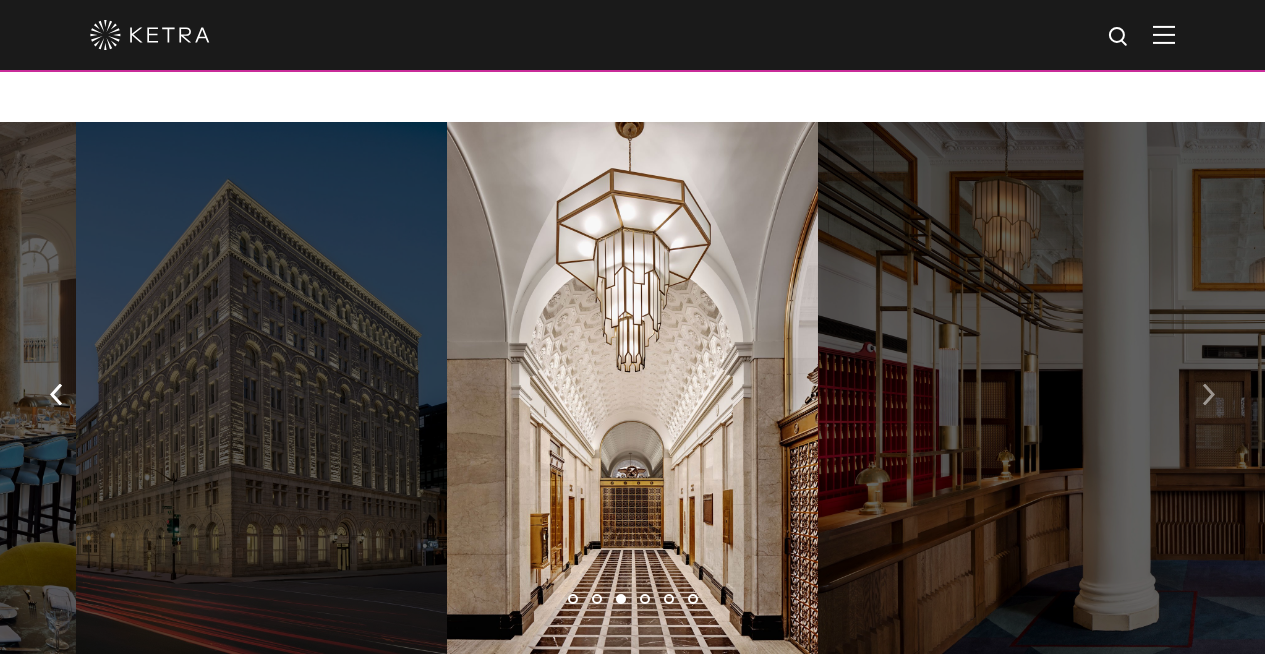 click at bounding box center [1208, 394] 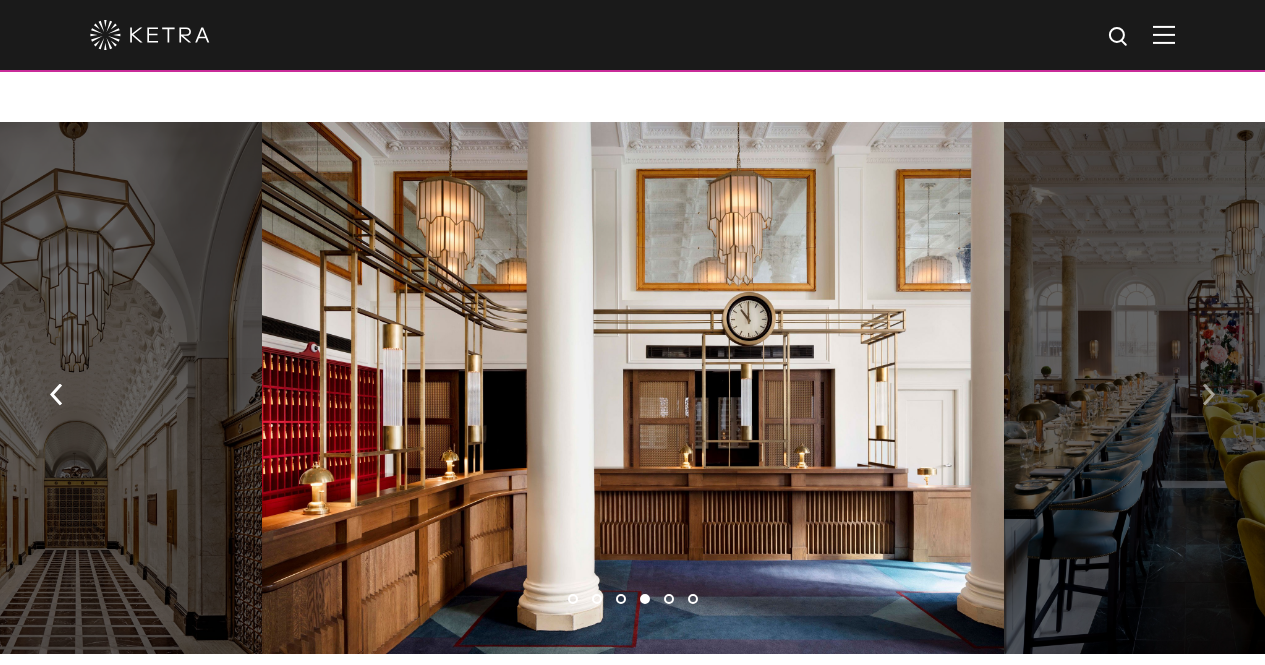 click at bounding box center [1208, 394] 